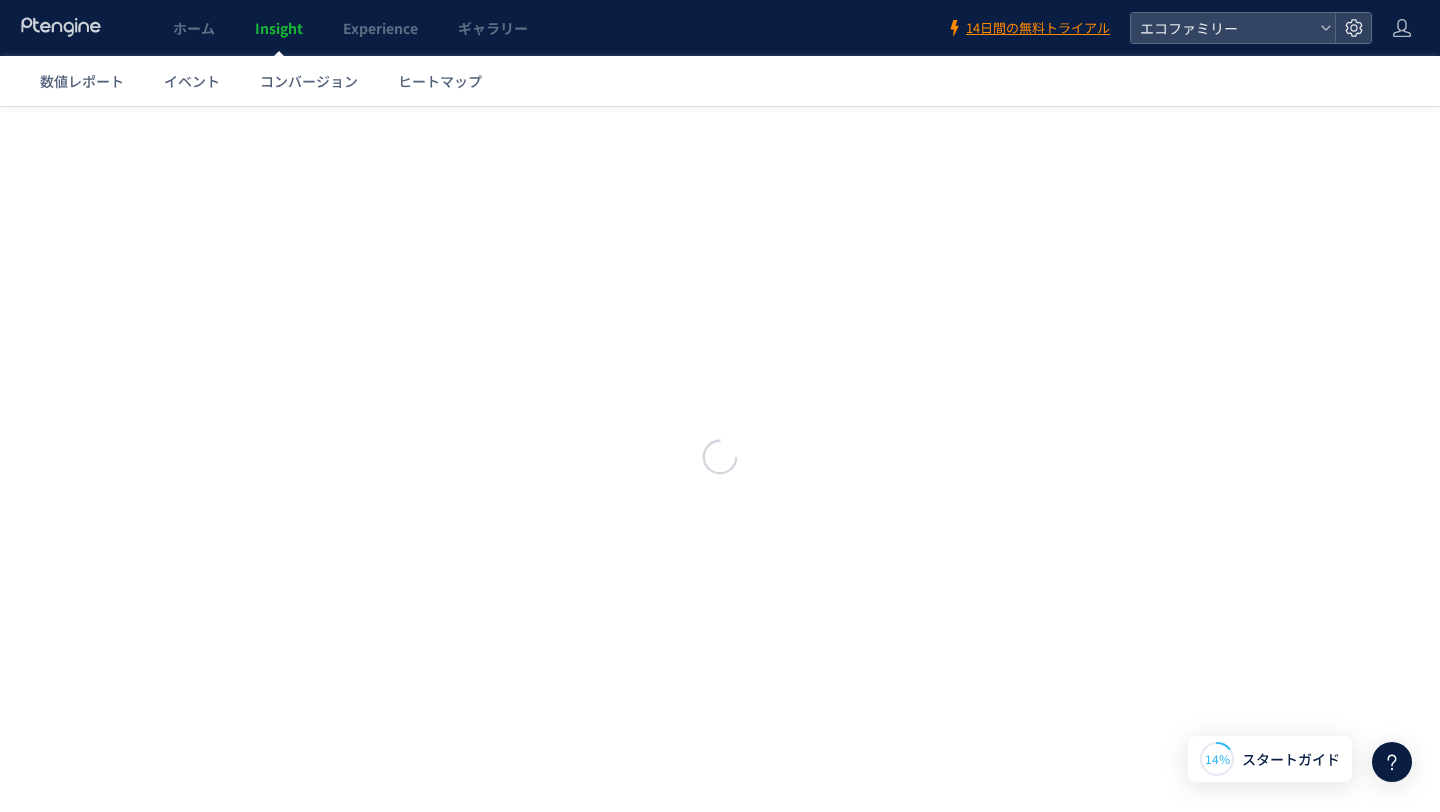 scroll, scrollTop: 0, scrollLeft: 0, axis: both 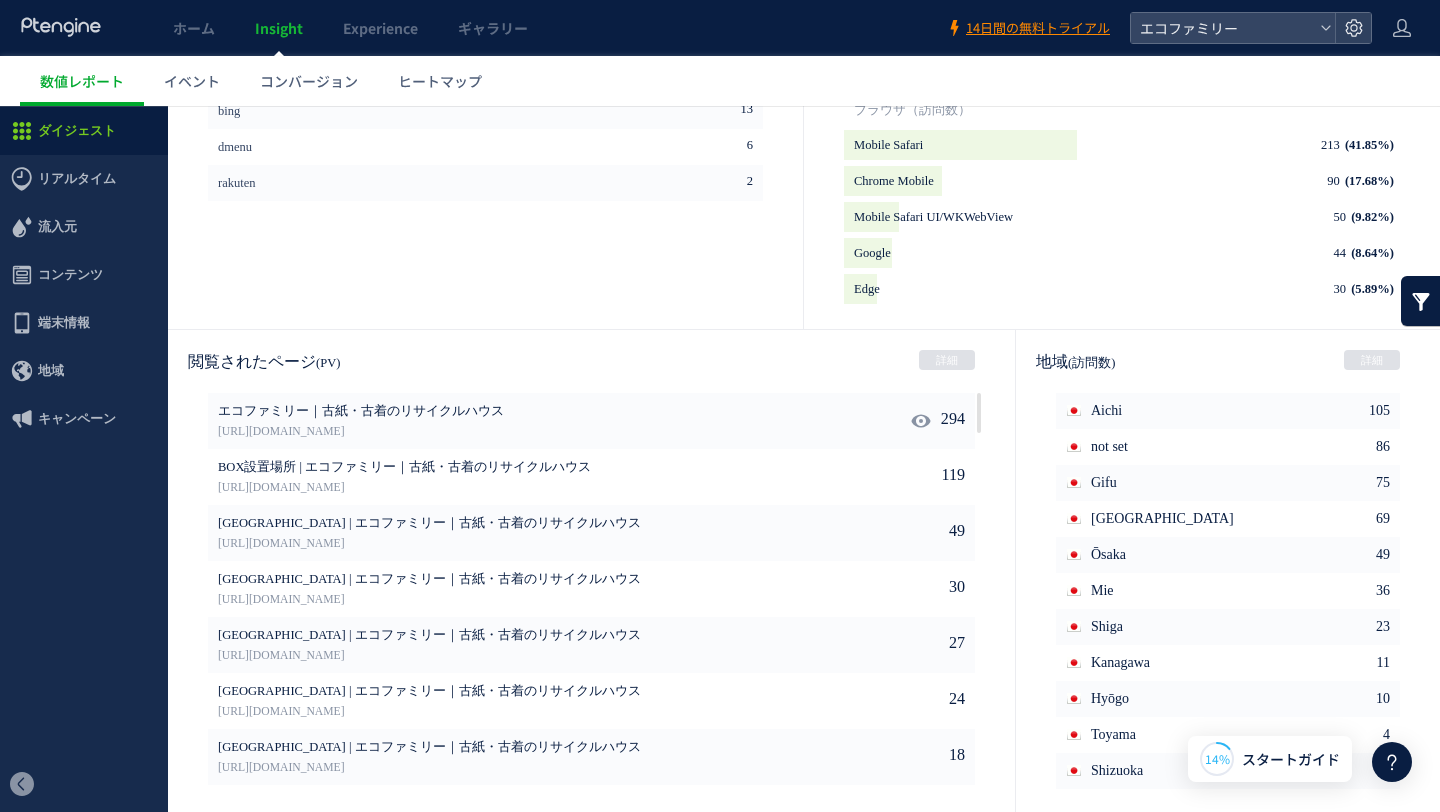 click 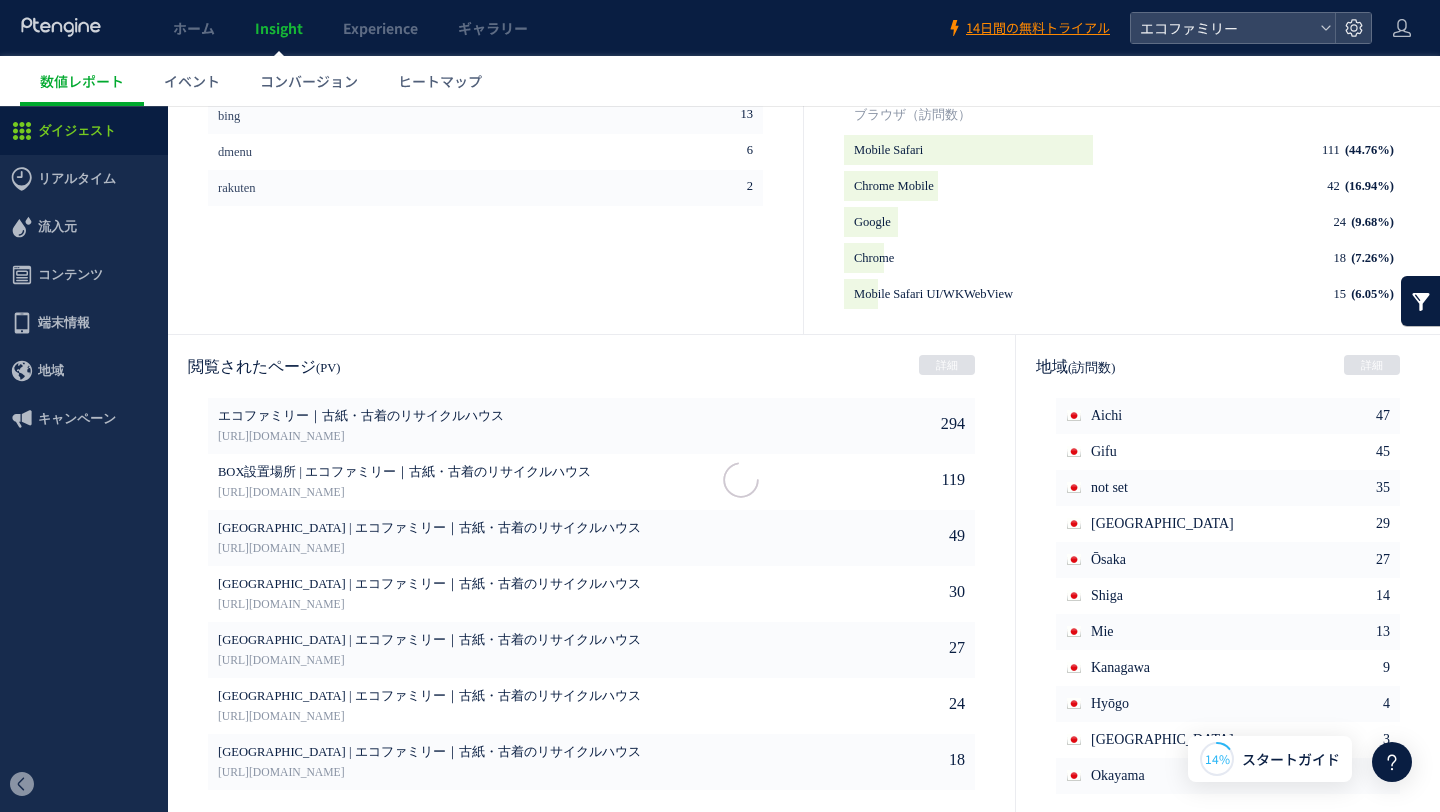 scroll, scrollTop: 967, scrollLeft: 0, axis: vertical 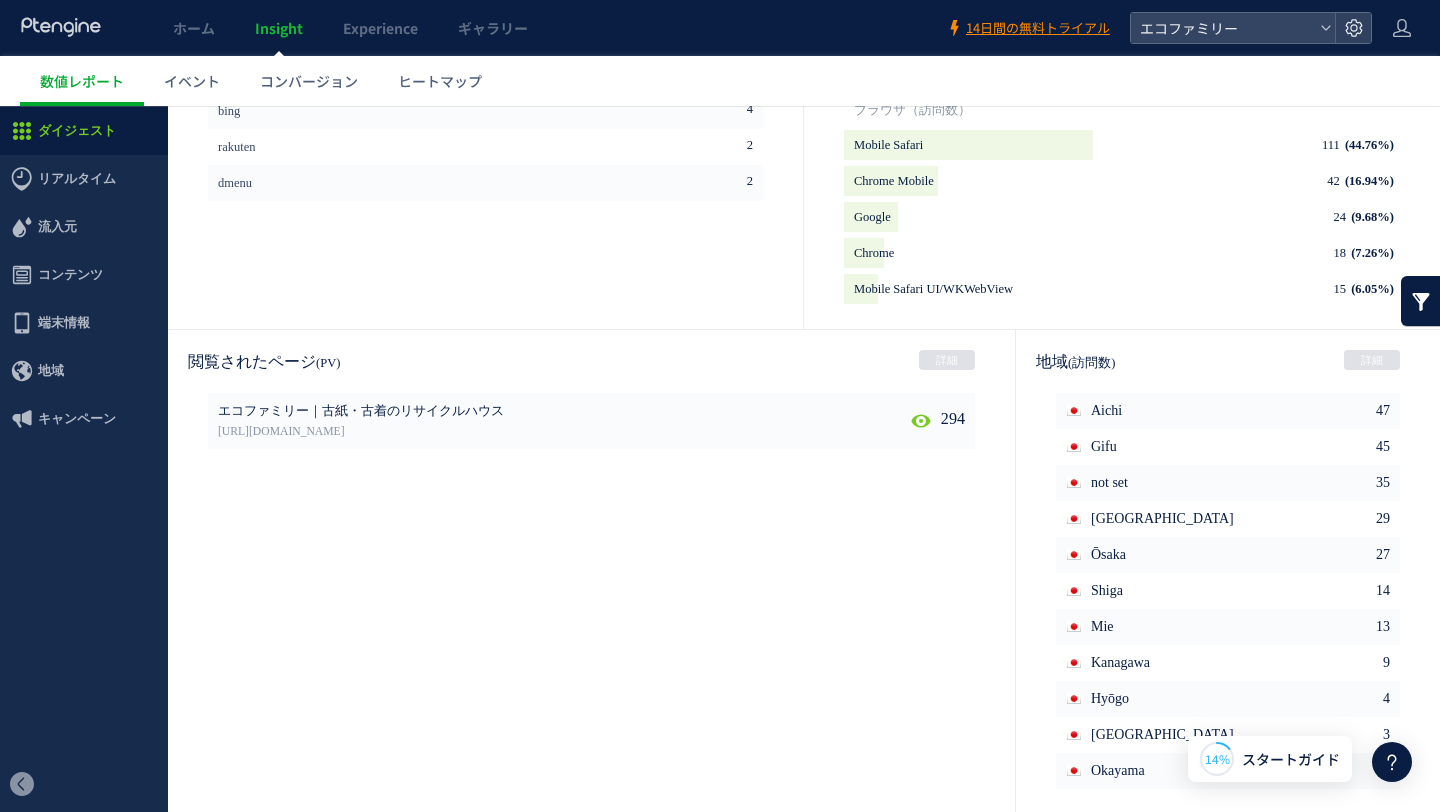 click 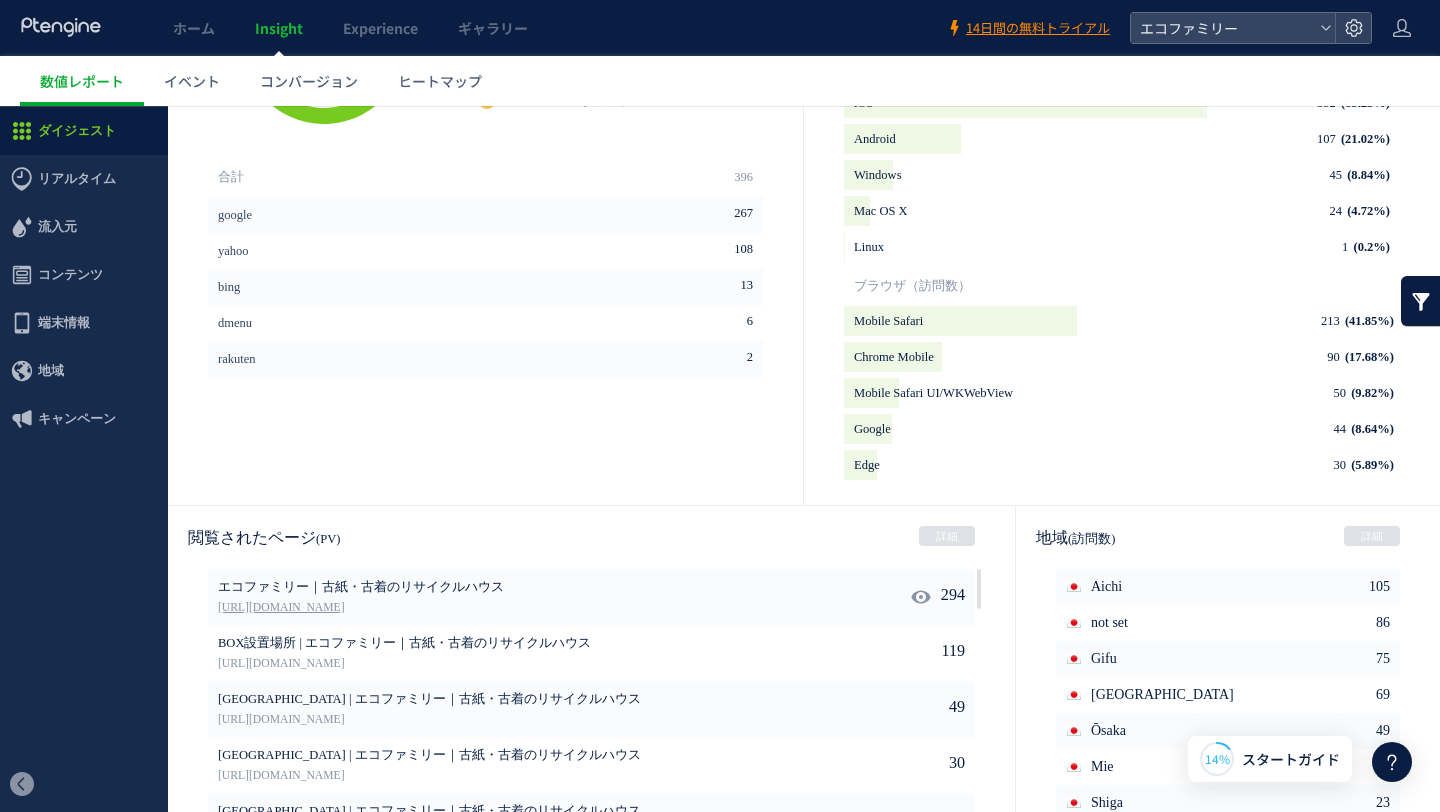 scroll, scrollTop: 0, scrollLeft: 0, axis: both 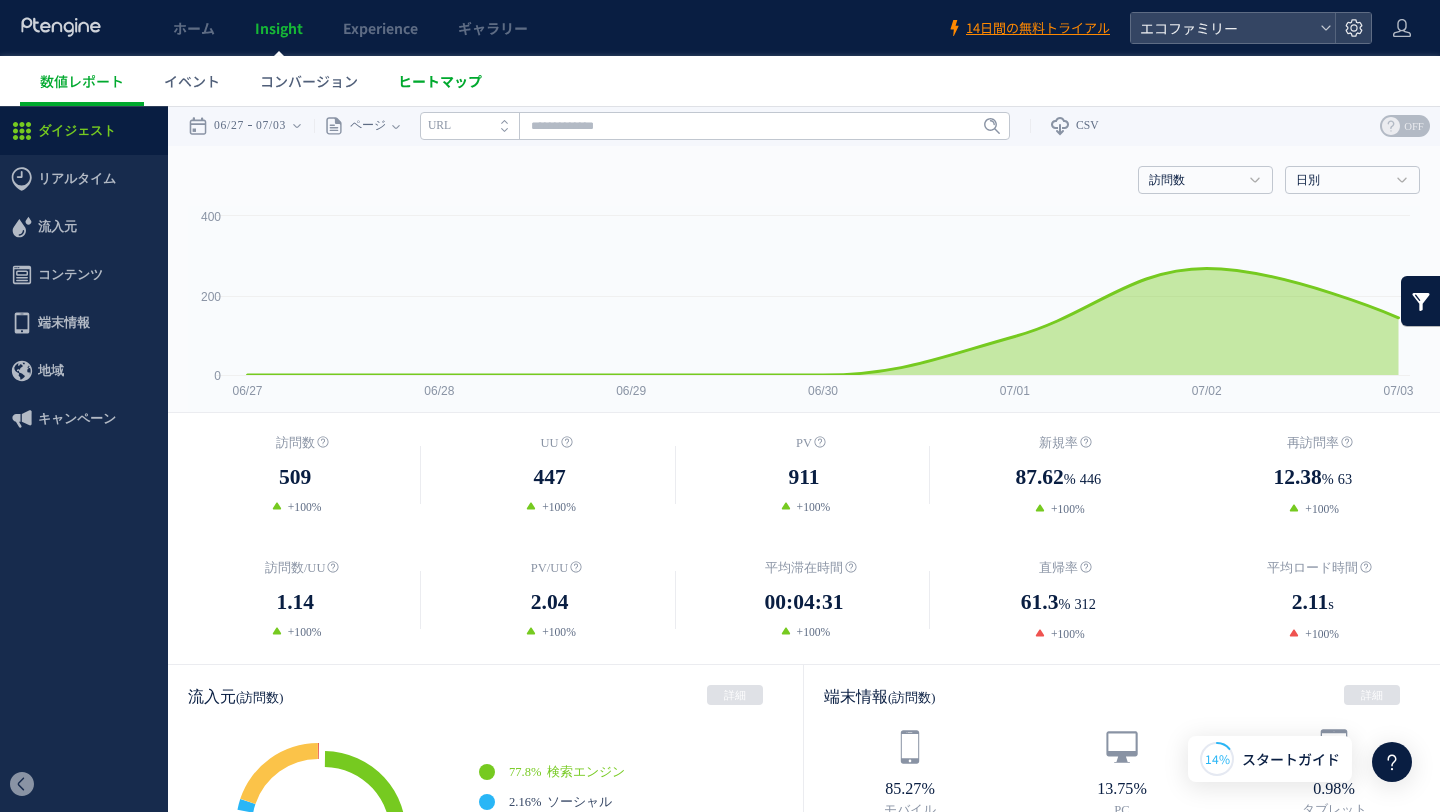 click on "ヒートマップ" at bounding box center (440, 81) 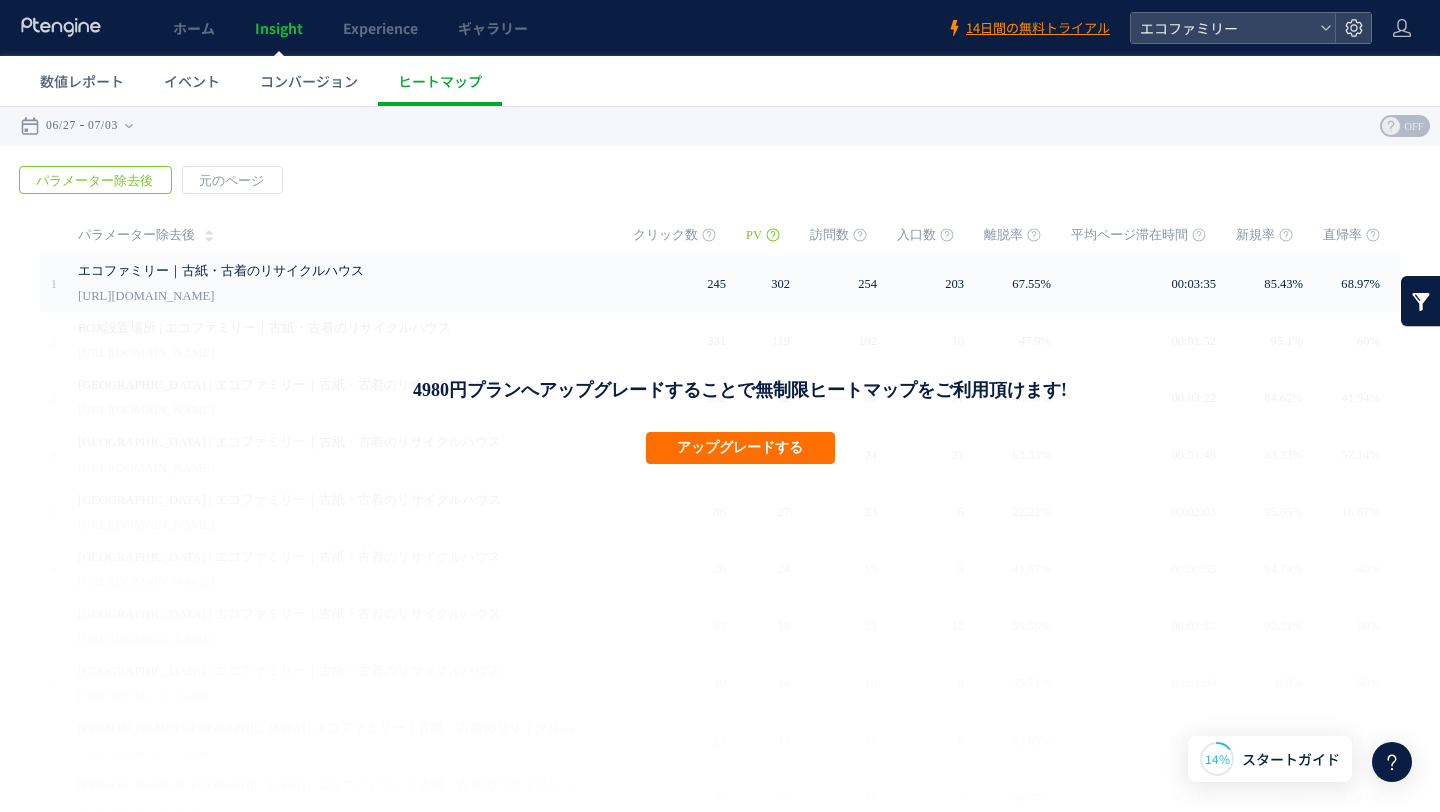 drag, startPoint x: 1405, startPoint y: 103, endPoint x: 1403, endPoint y: 2, distance: 101.0198 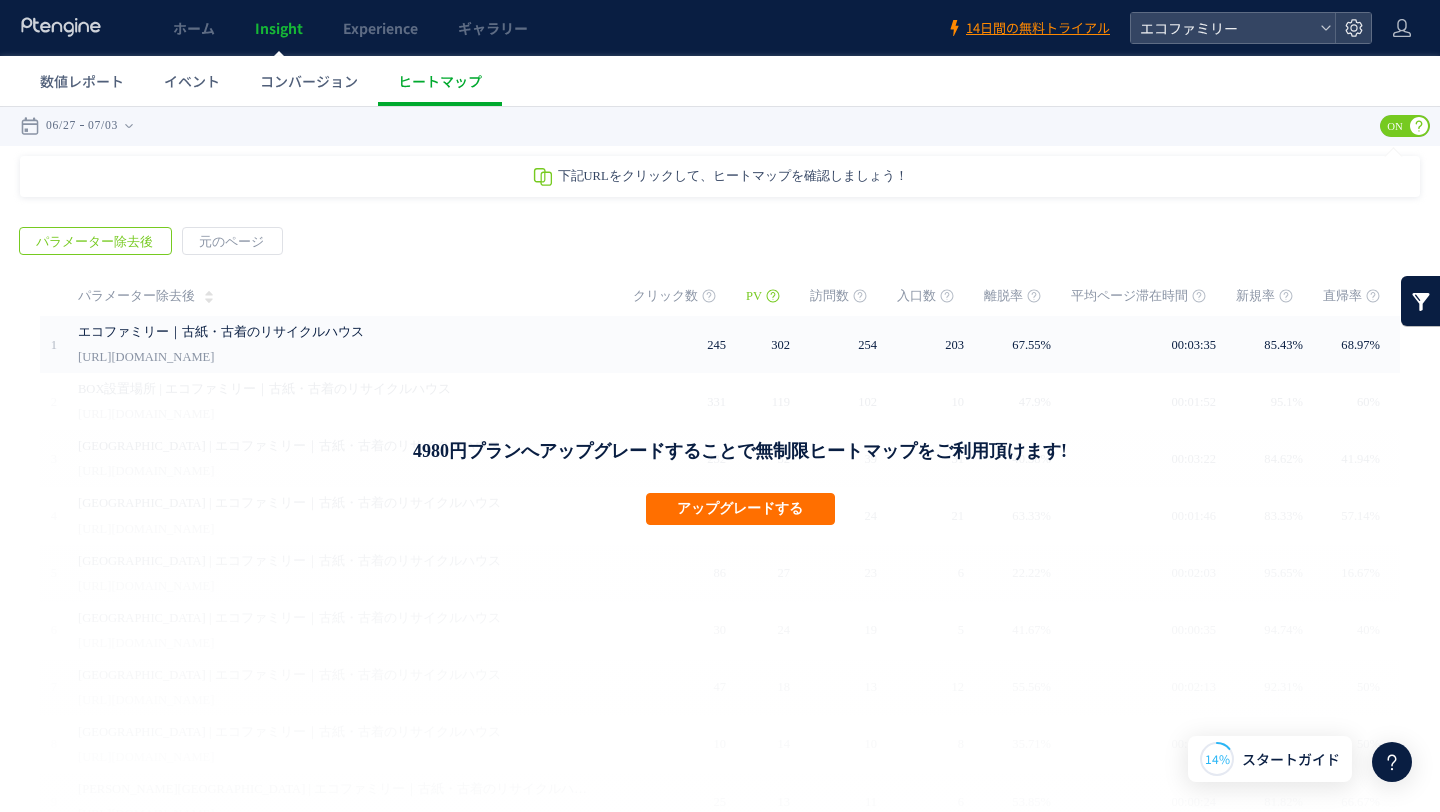 click on "ON" at bounding box center (1395, 126) 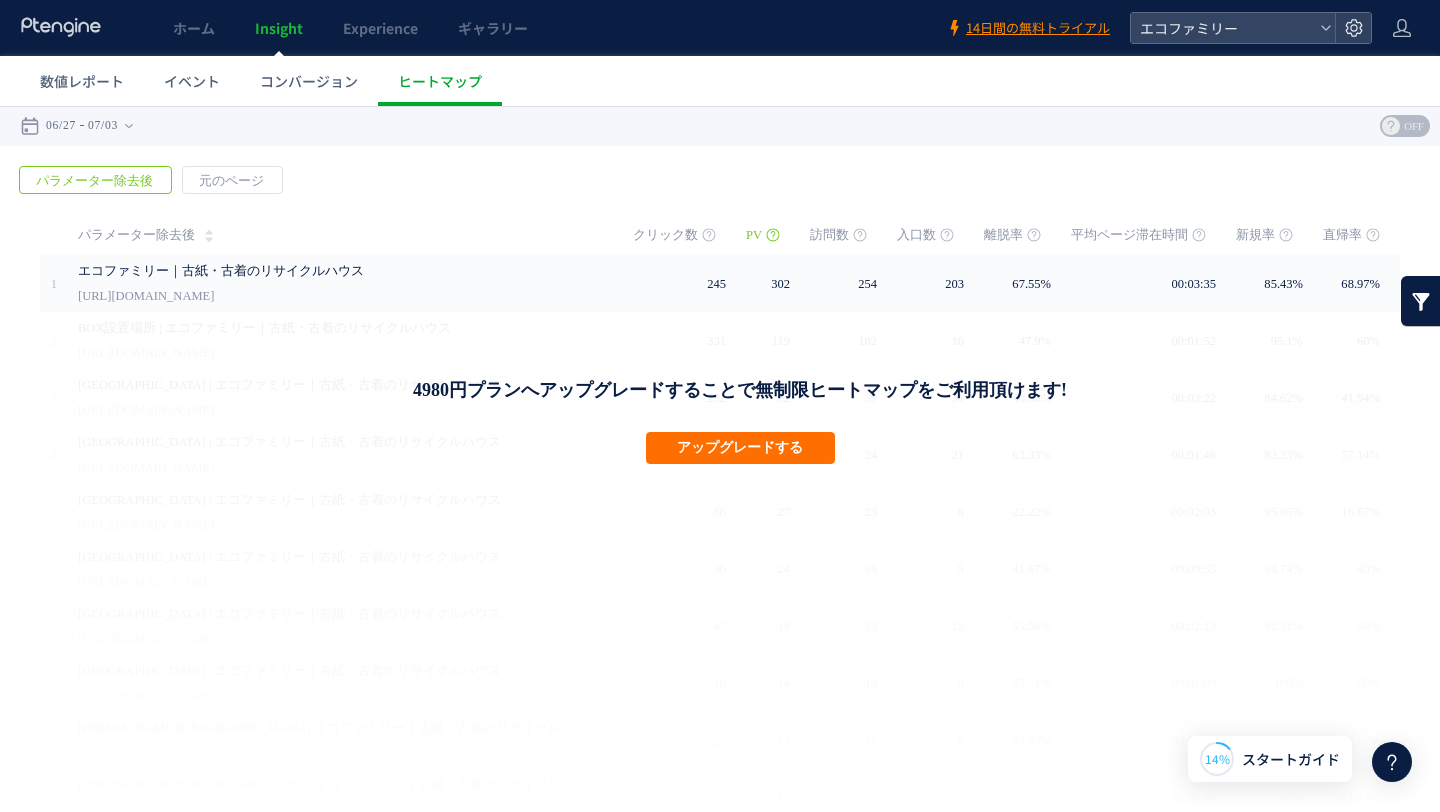 click 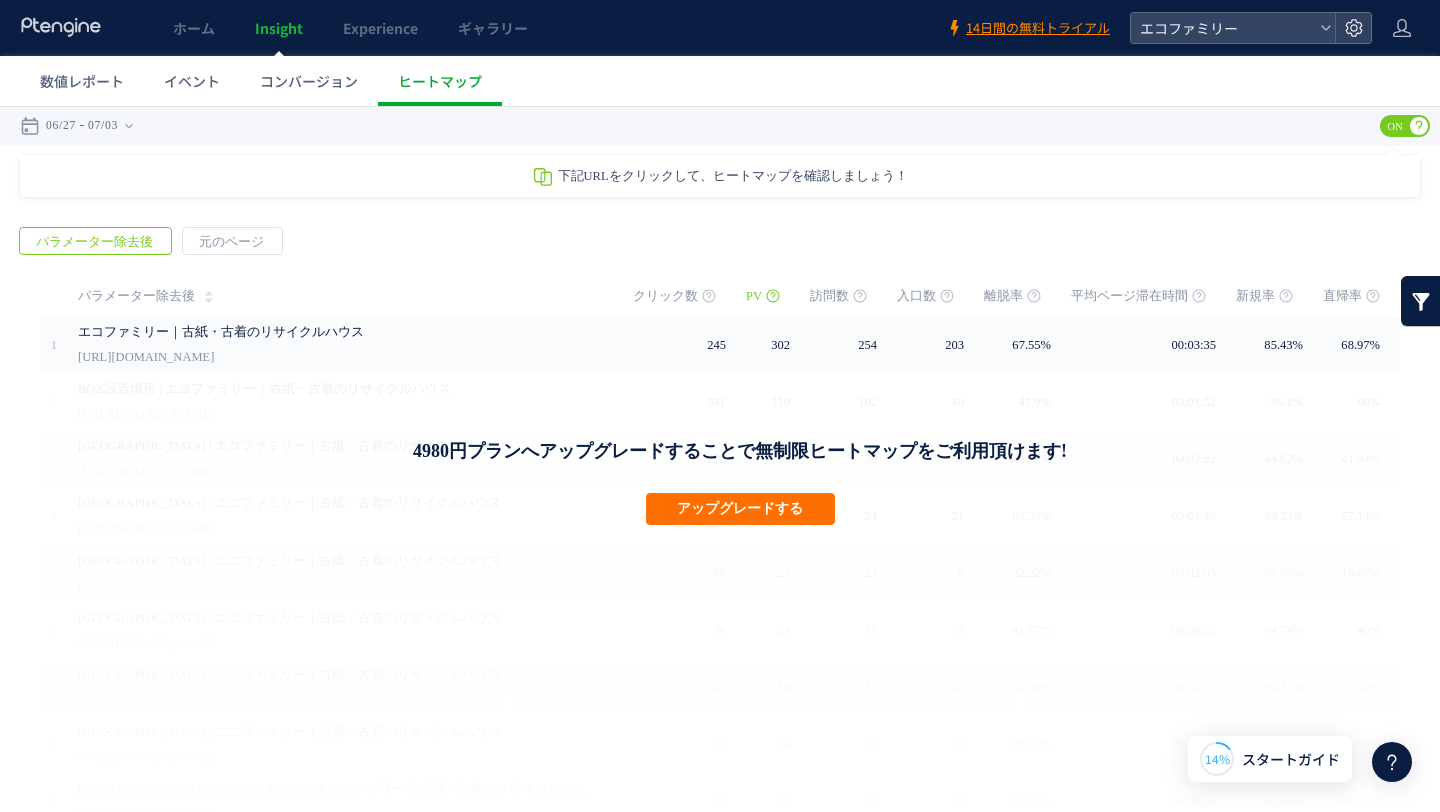 click on "ON" at bounding box center [1395, 126] 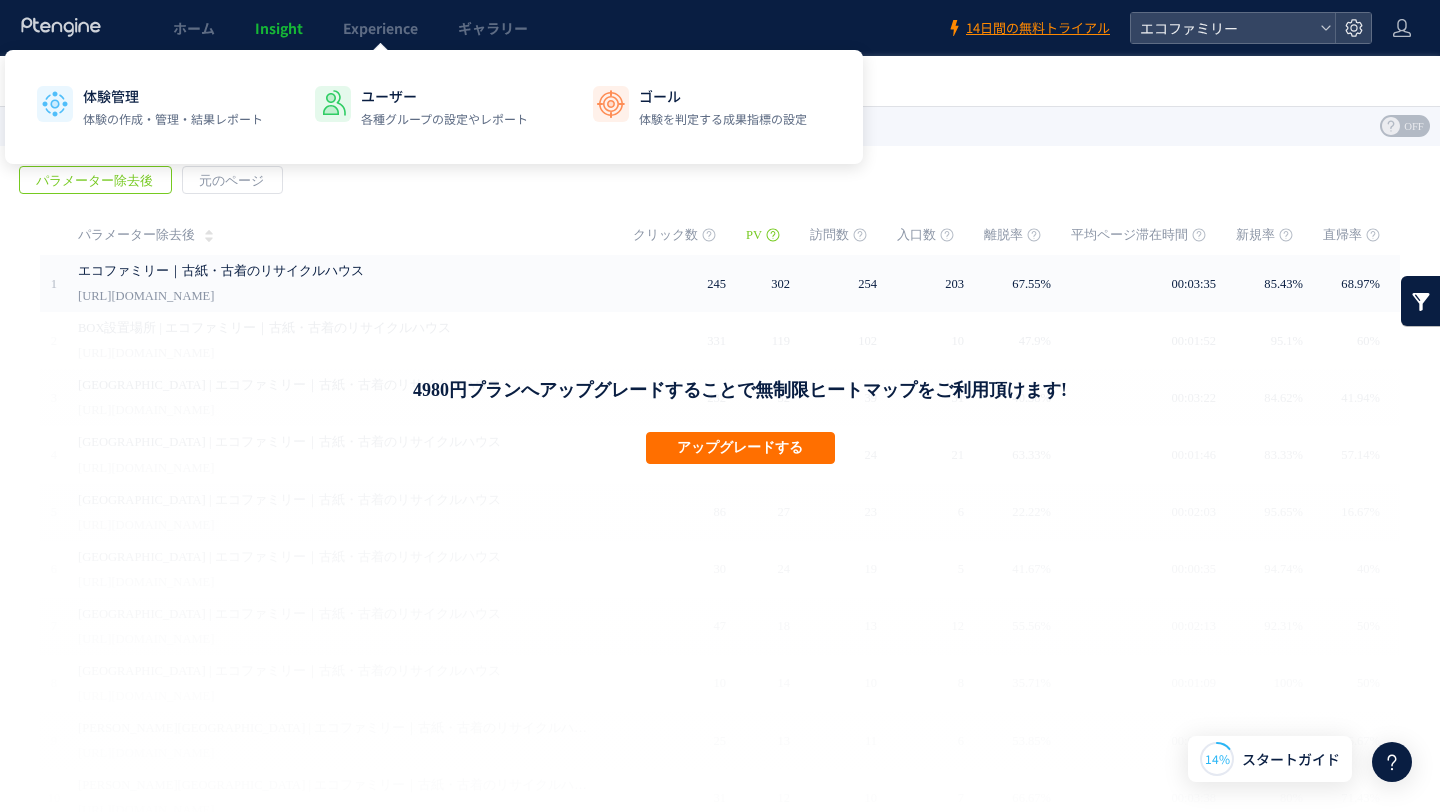 click on "Insight" at bounding box center (279, 28) 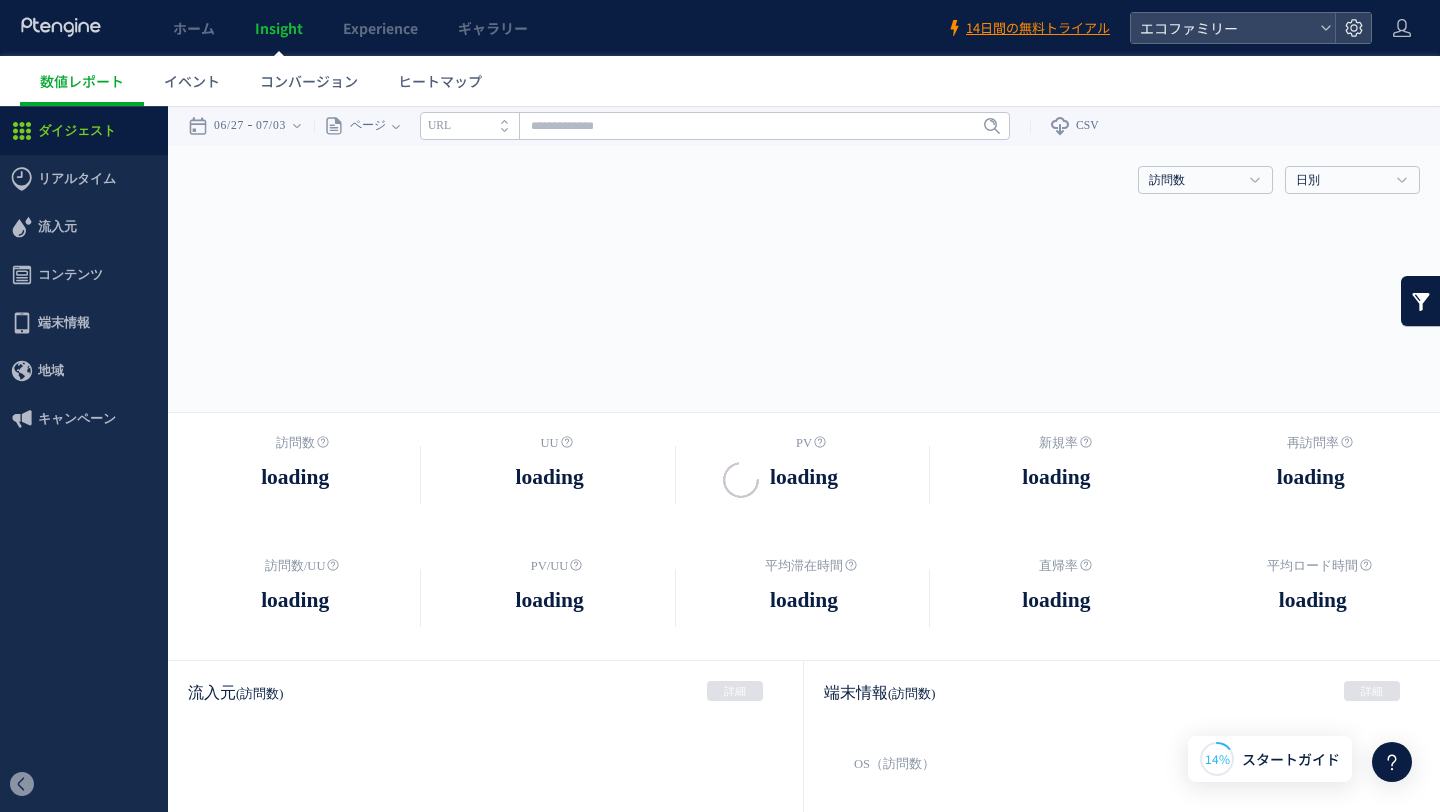 drag, startPoint x: 313, startPoint y: 22, endPoint x: 325, endPoint y: 23, distance: 12.0415945 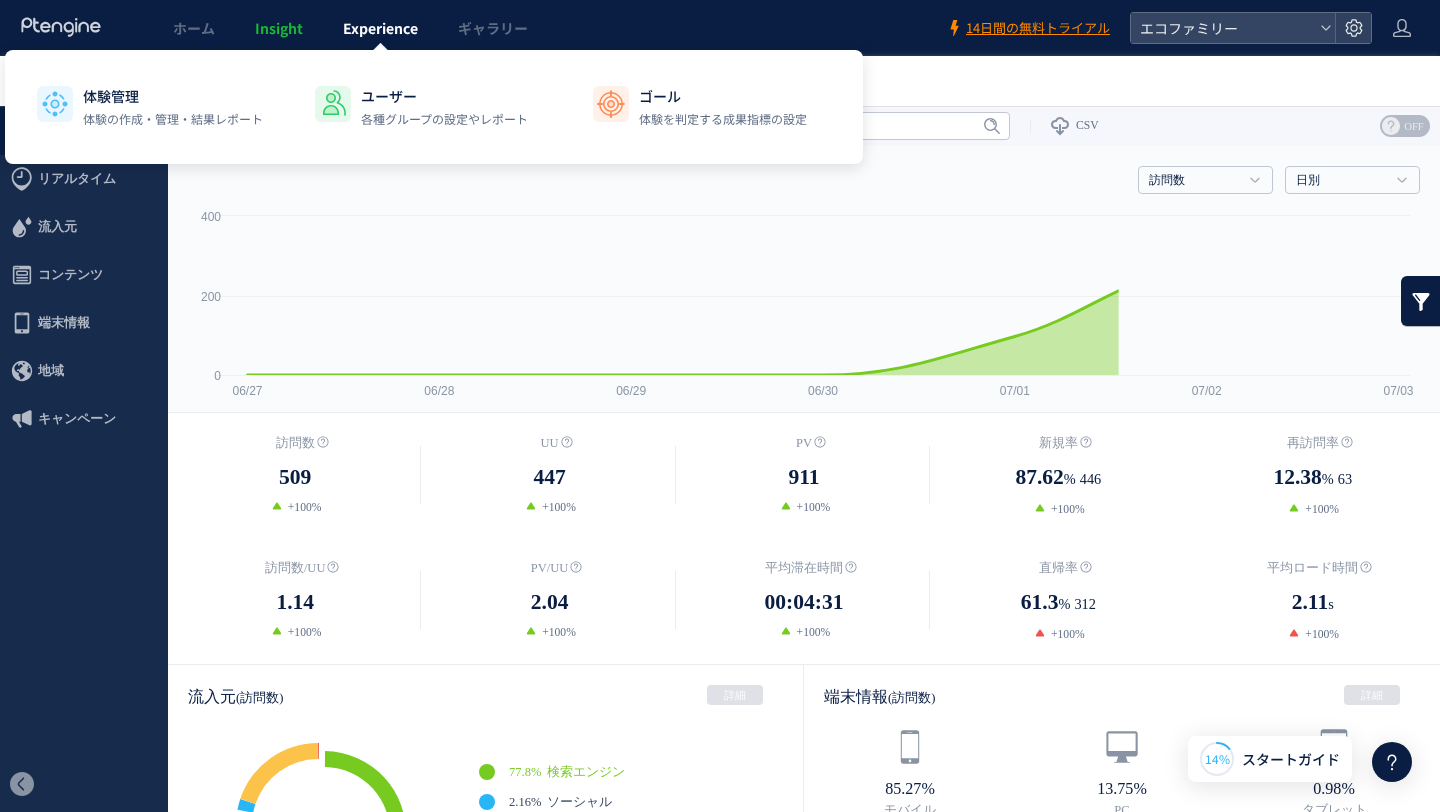 click on "Experience" 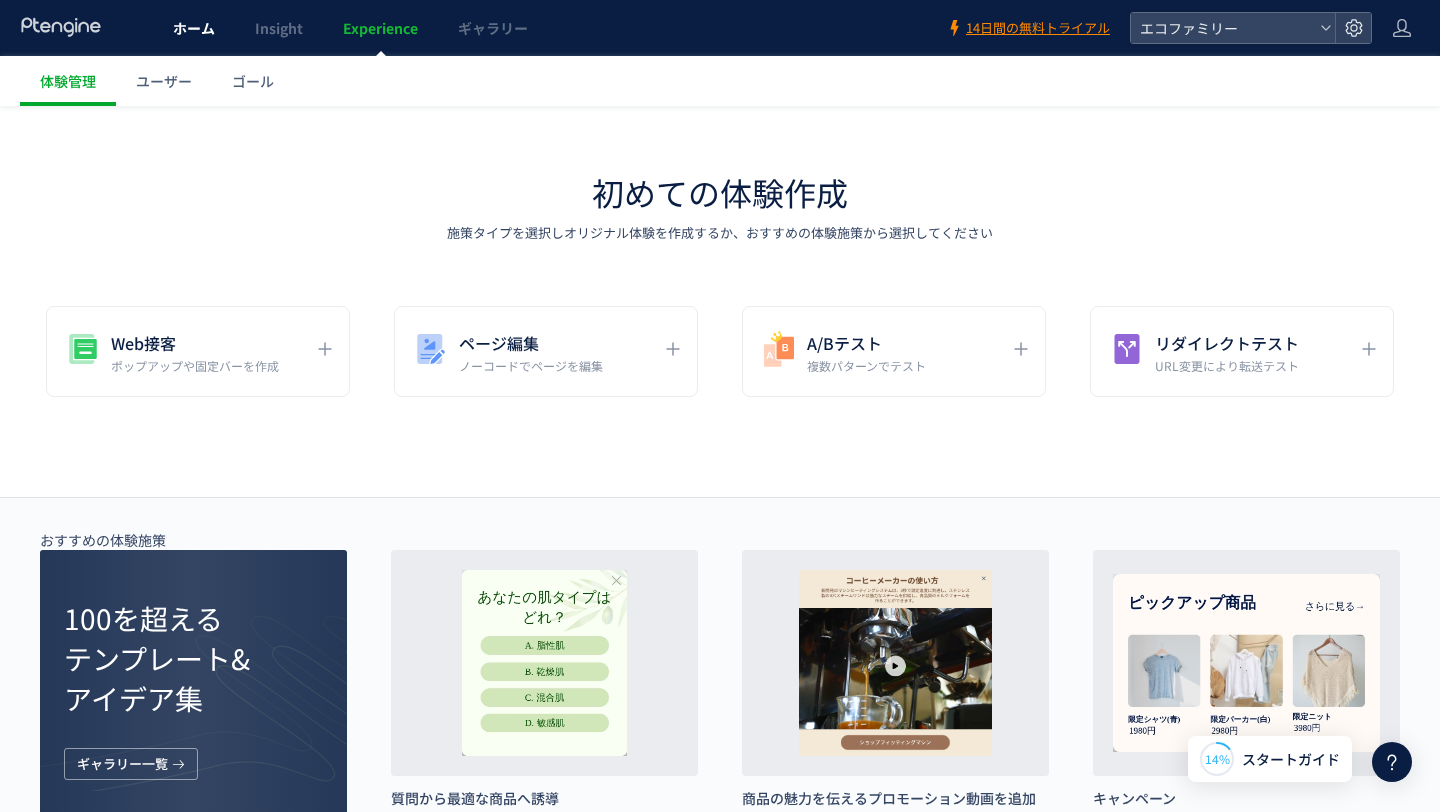 click on "ホーム" at bounding box center [194, 28] 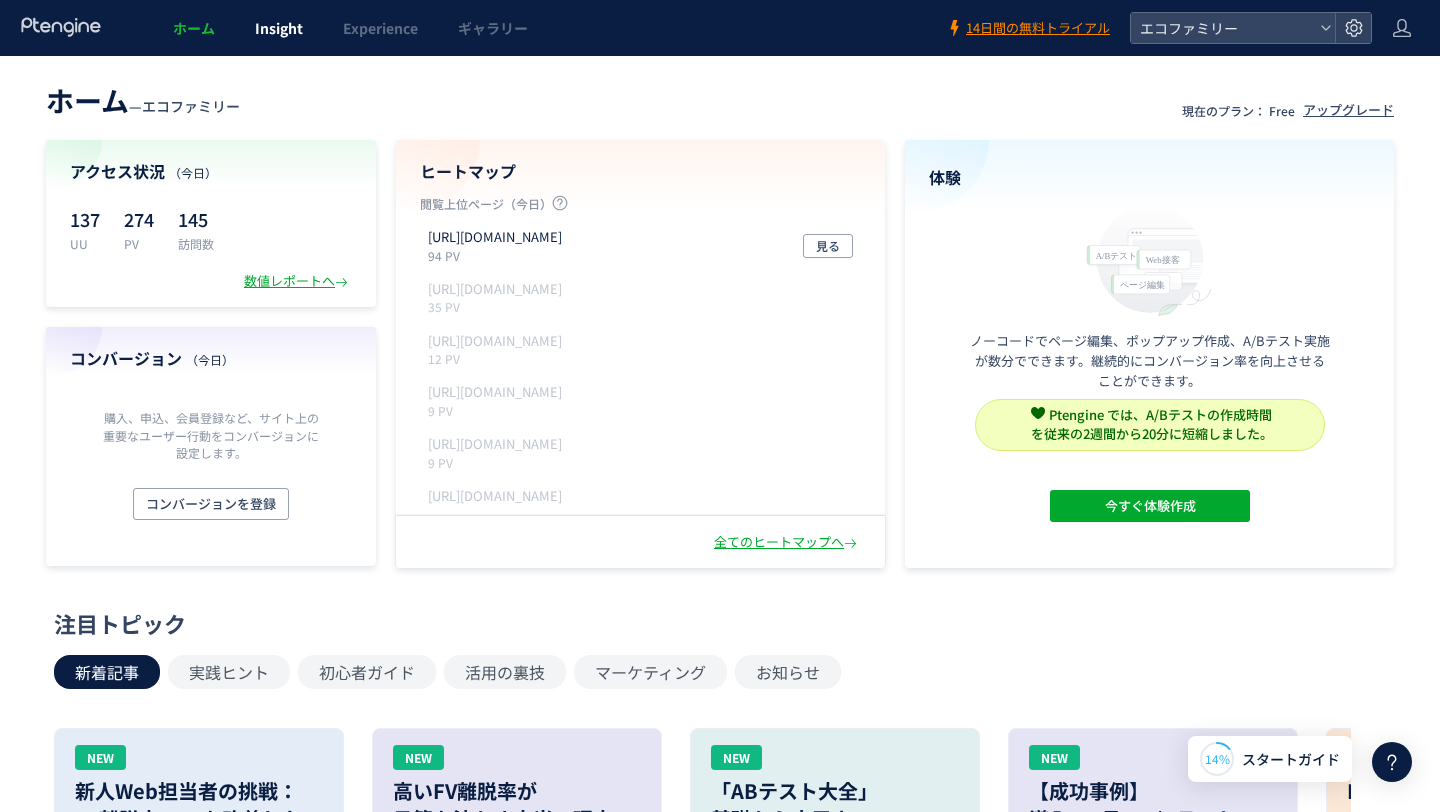 click on "Insight" at bounding box center (279, 28) 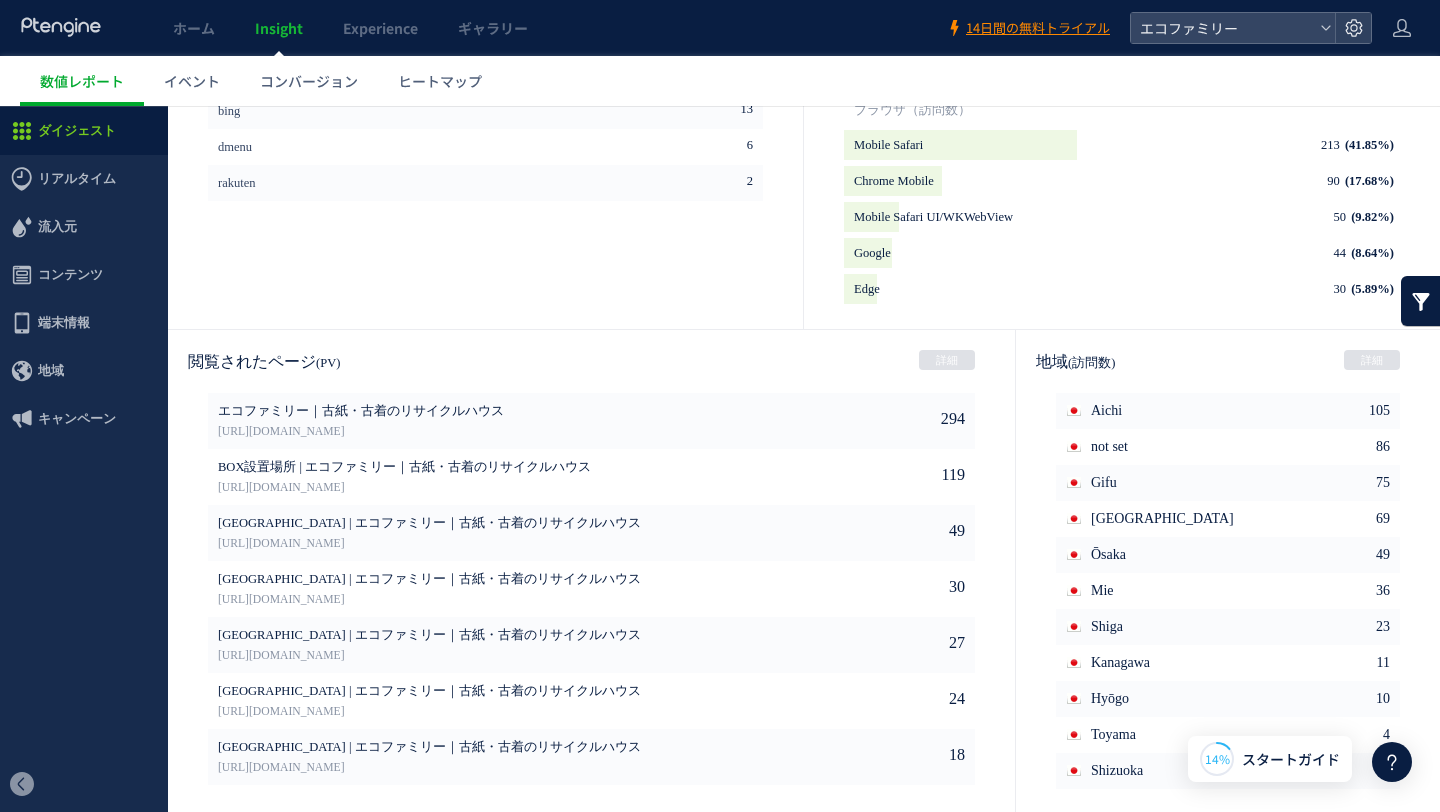 scroll, scrollTop: 0, scrollLeft: 0, axis: both 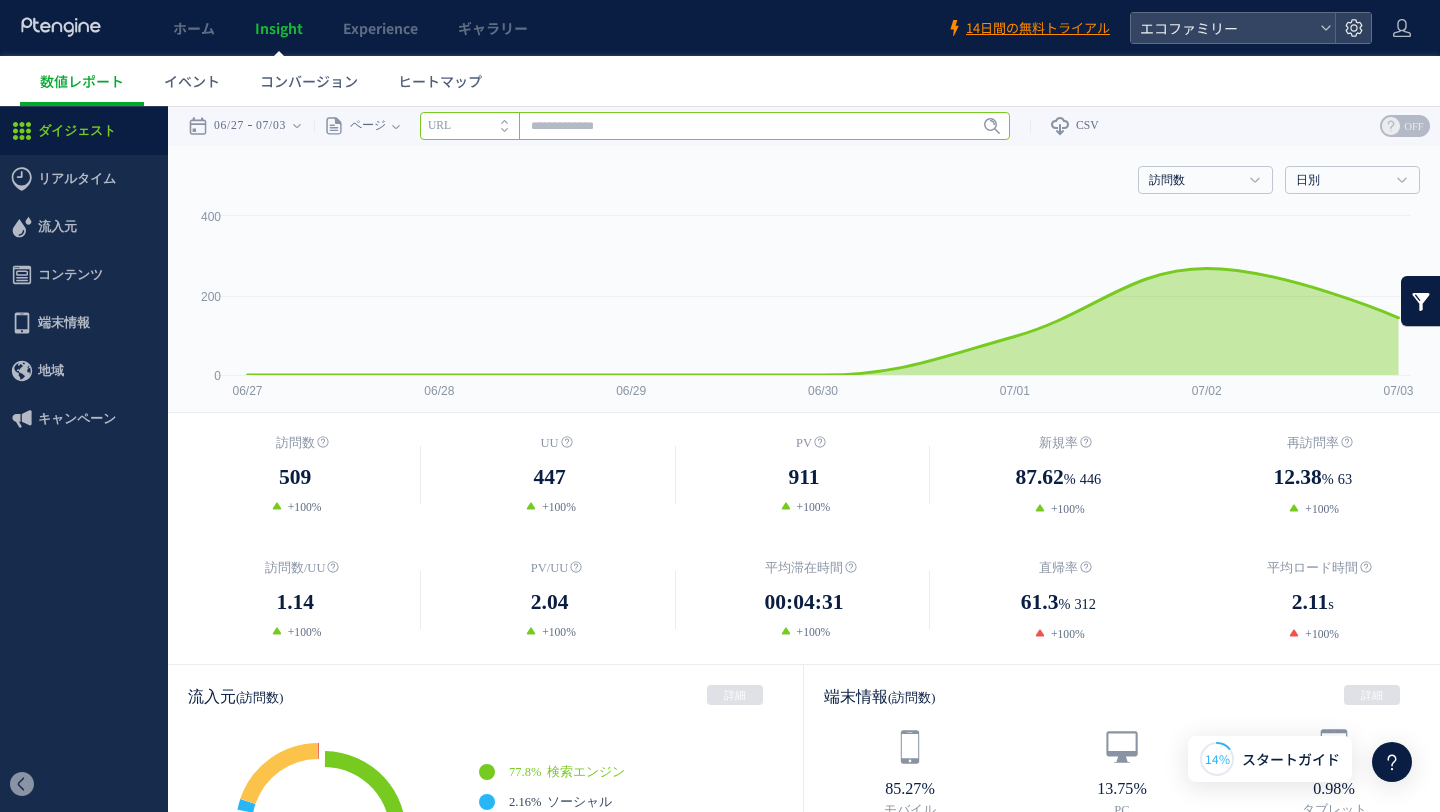 click at bounding box center [715, 126] 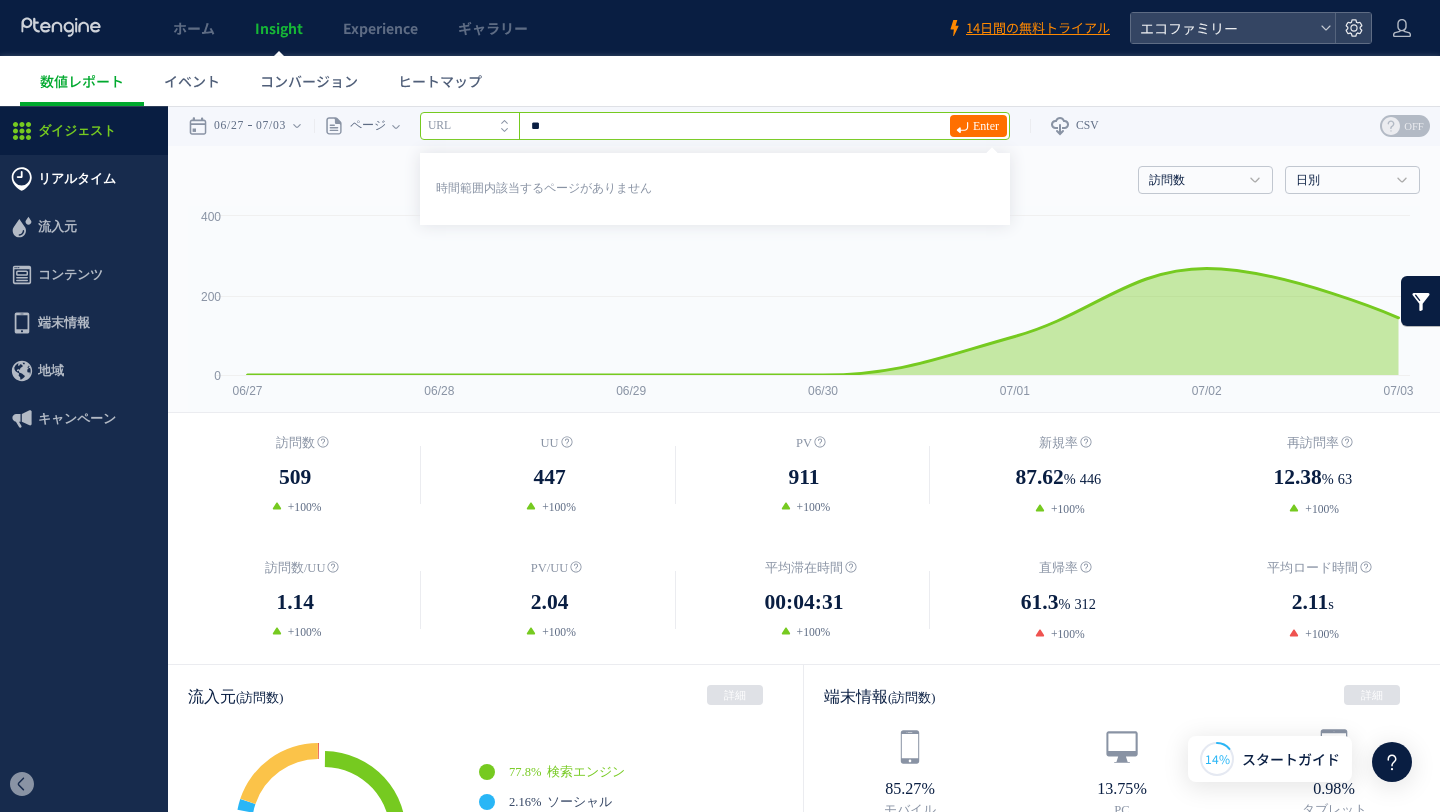 type on "*" 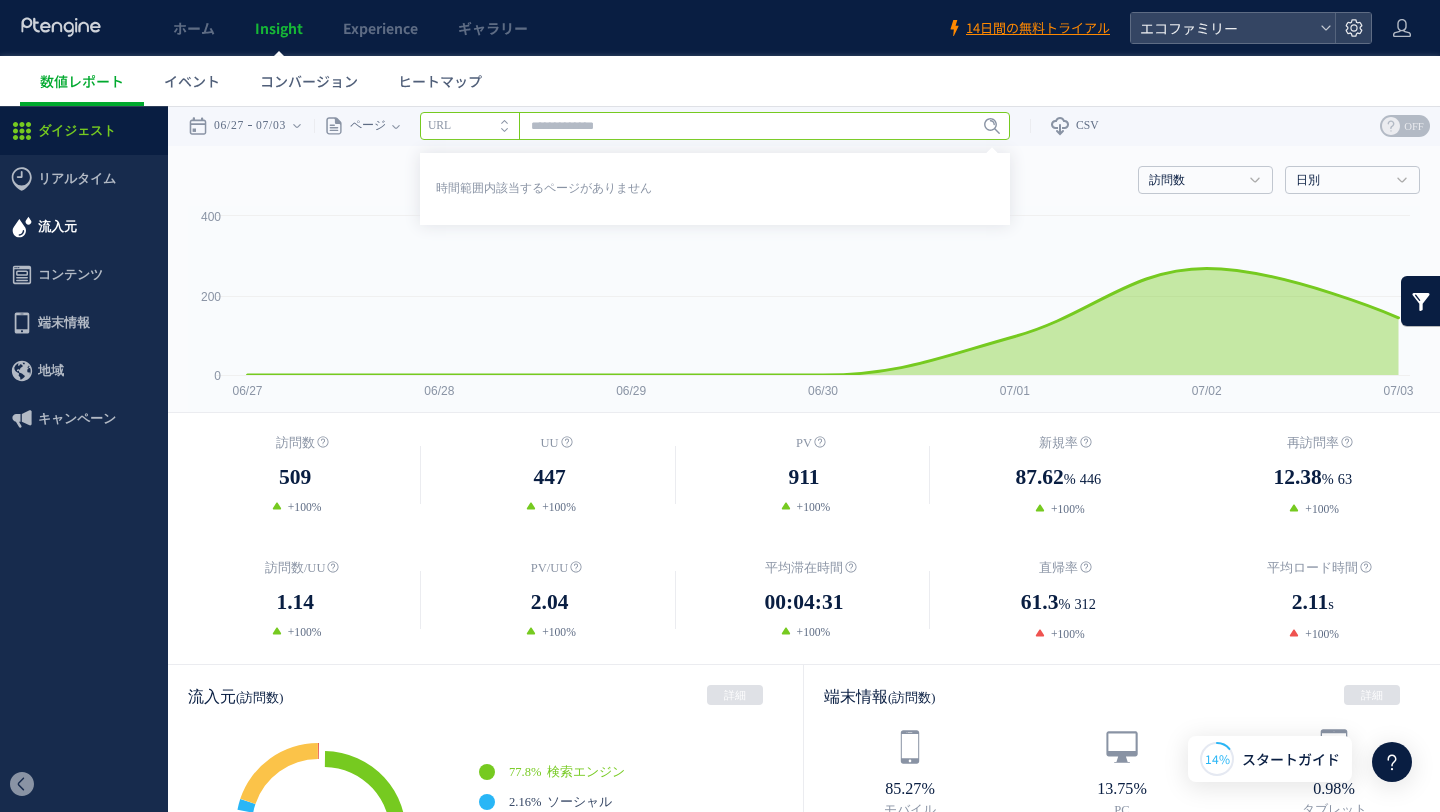 type 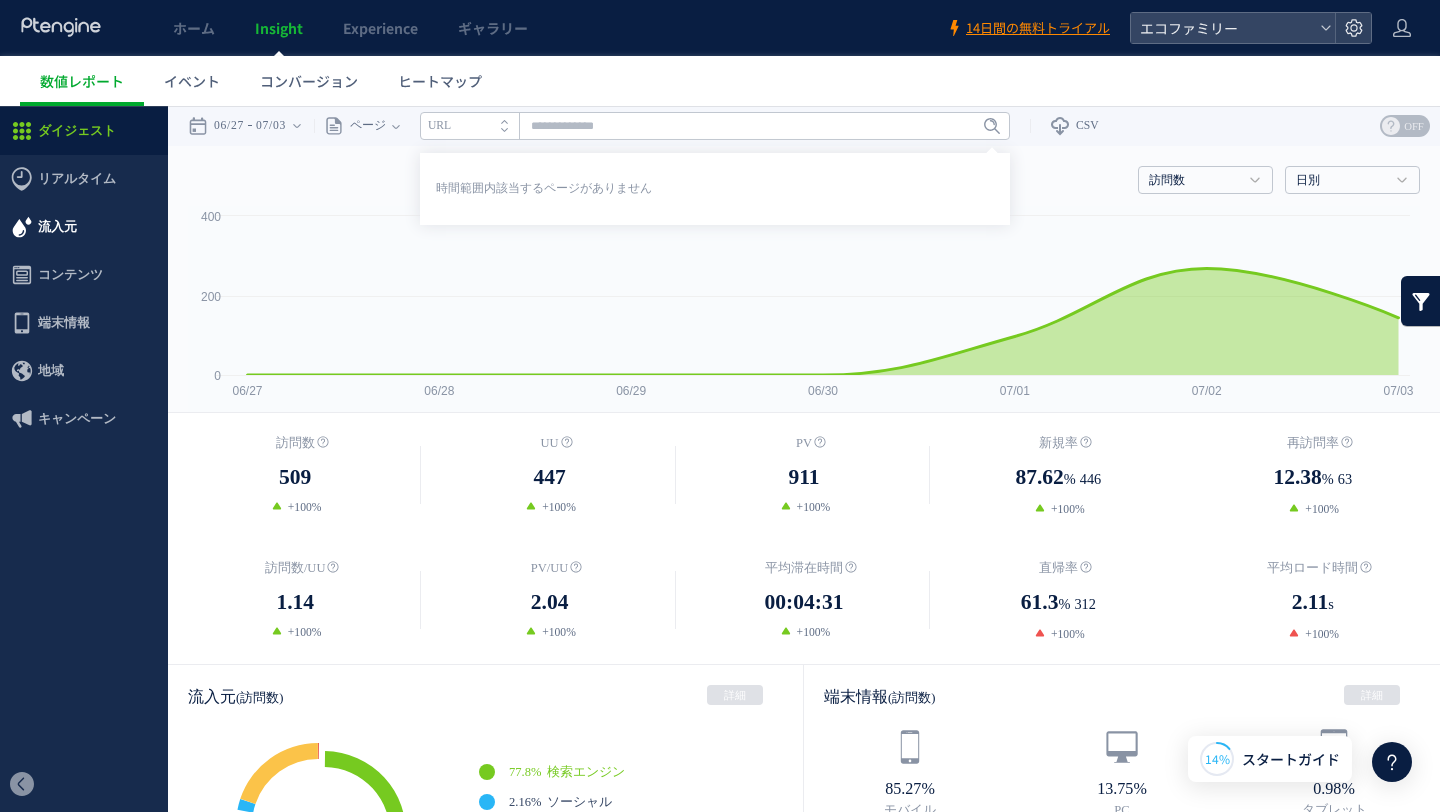 click on "流入元" at bounding box center [57, 227] 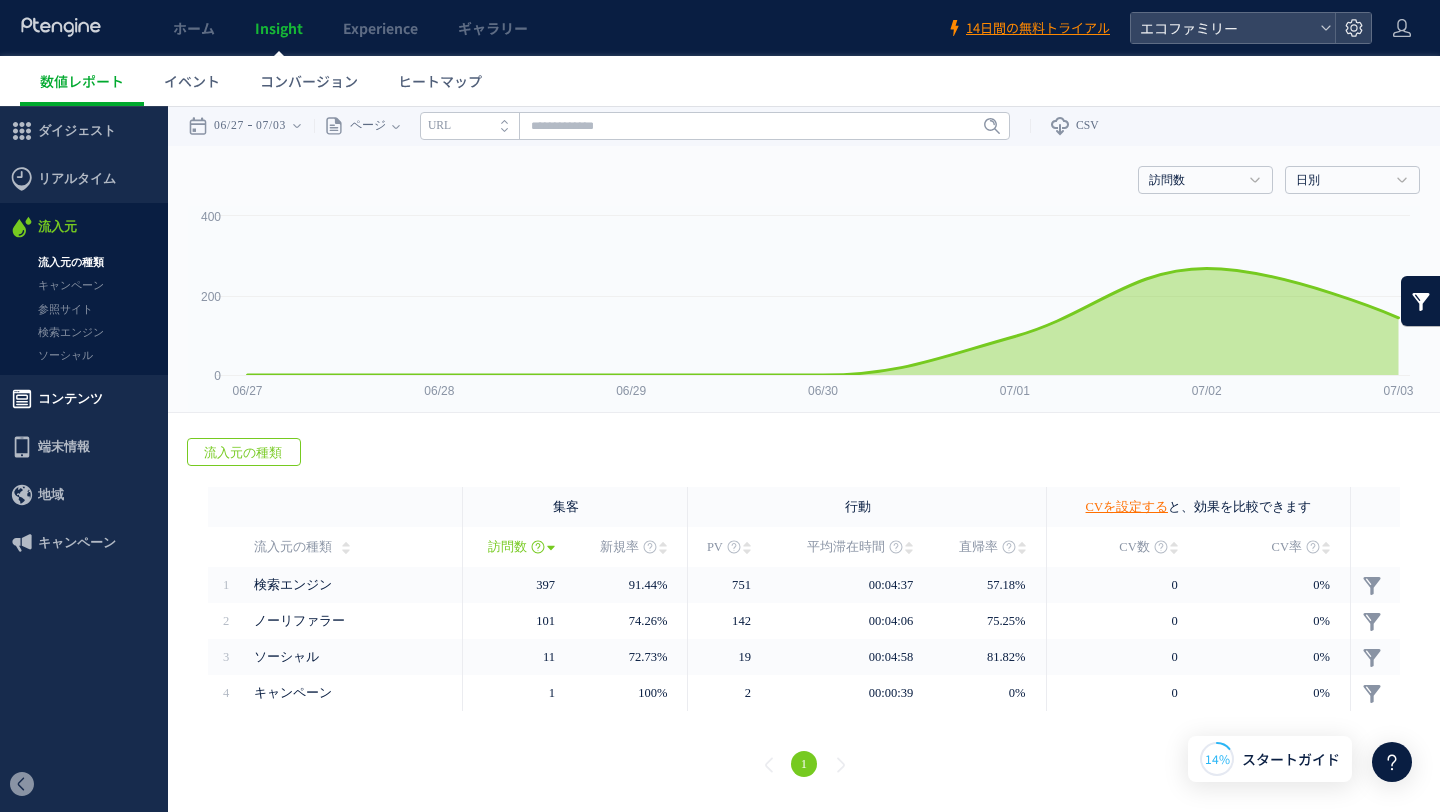 click on "コンテンツ" at bounding box center [70, 399] 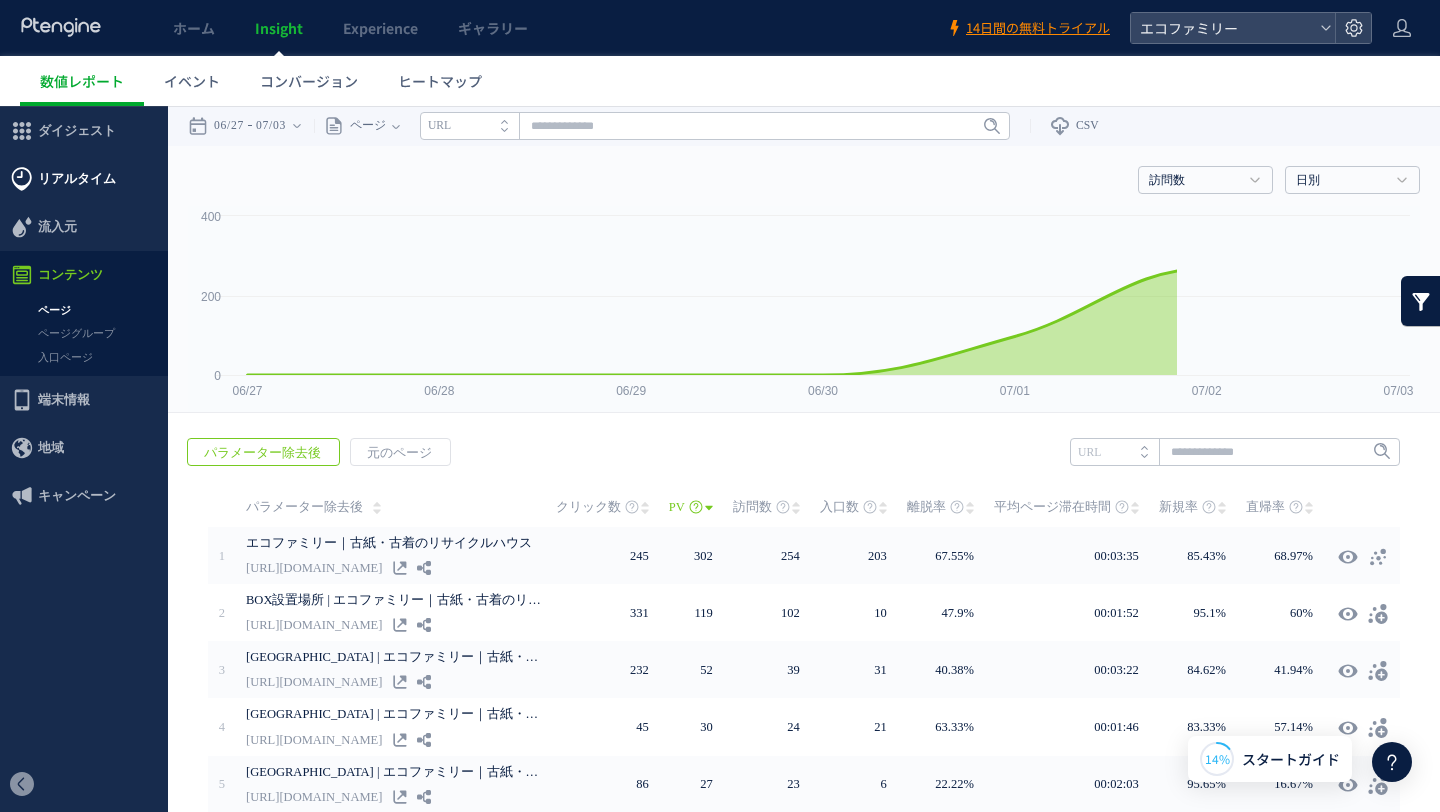 click on "リアルタイム" at bounding box center [77, 179] 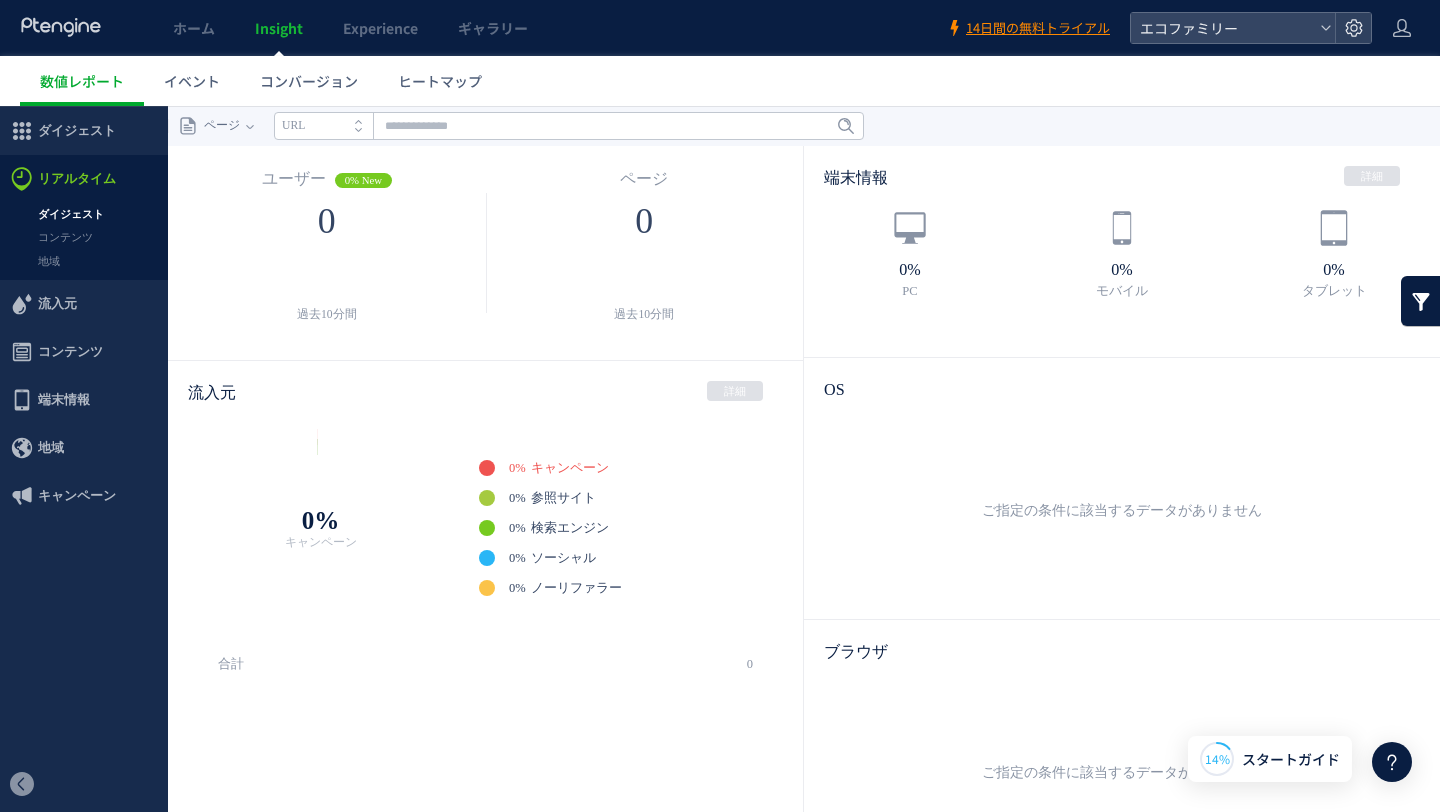 click on "リアルタイム" at bounding box center (77, 179) 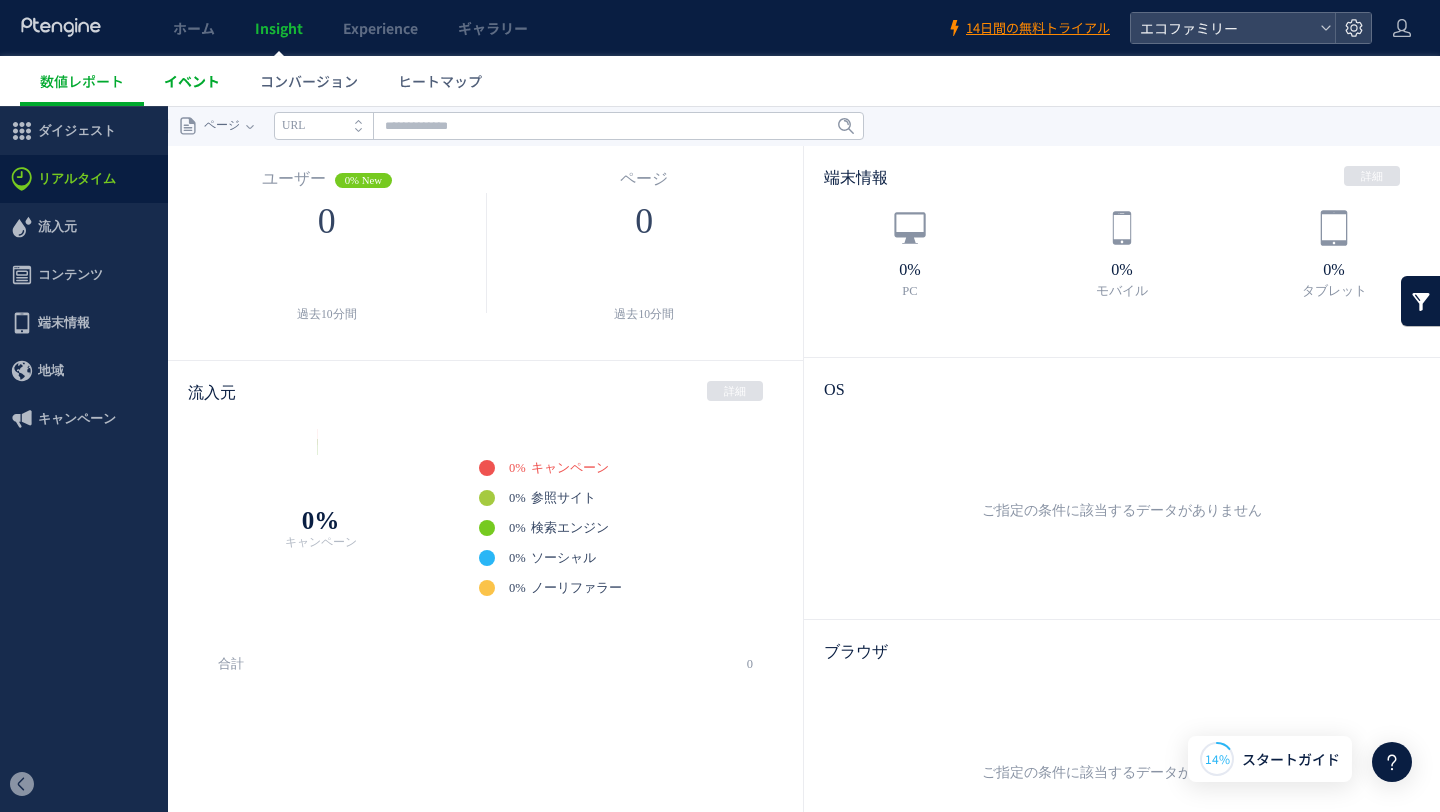 click on "イベント" at bounding box center [192, 81] 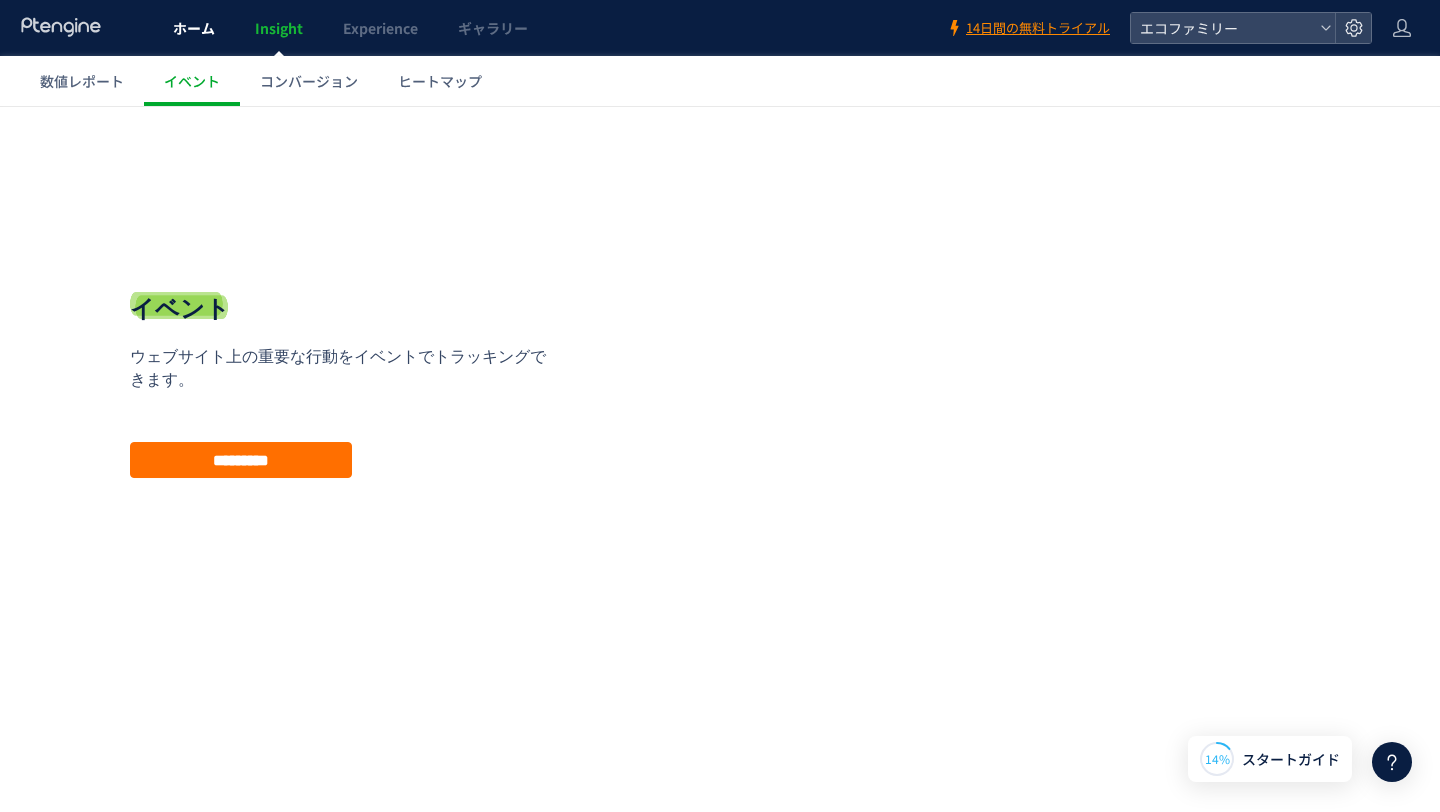 click on "ホーム" at bounding box center [194, 28] 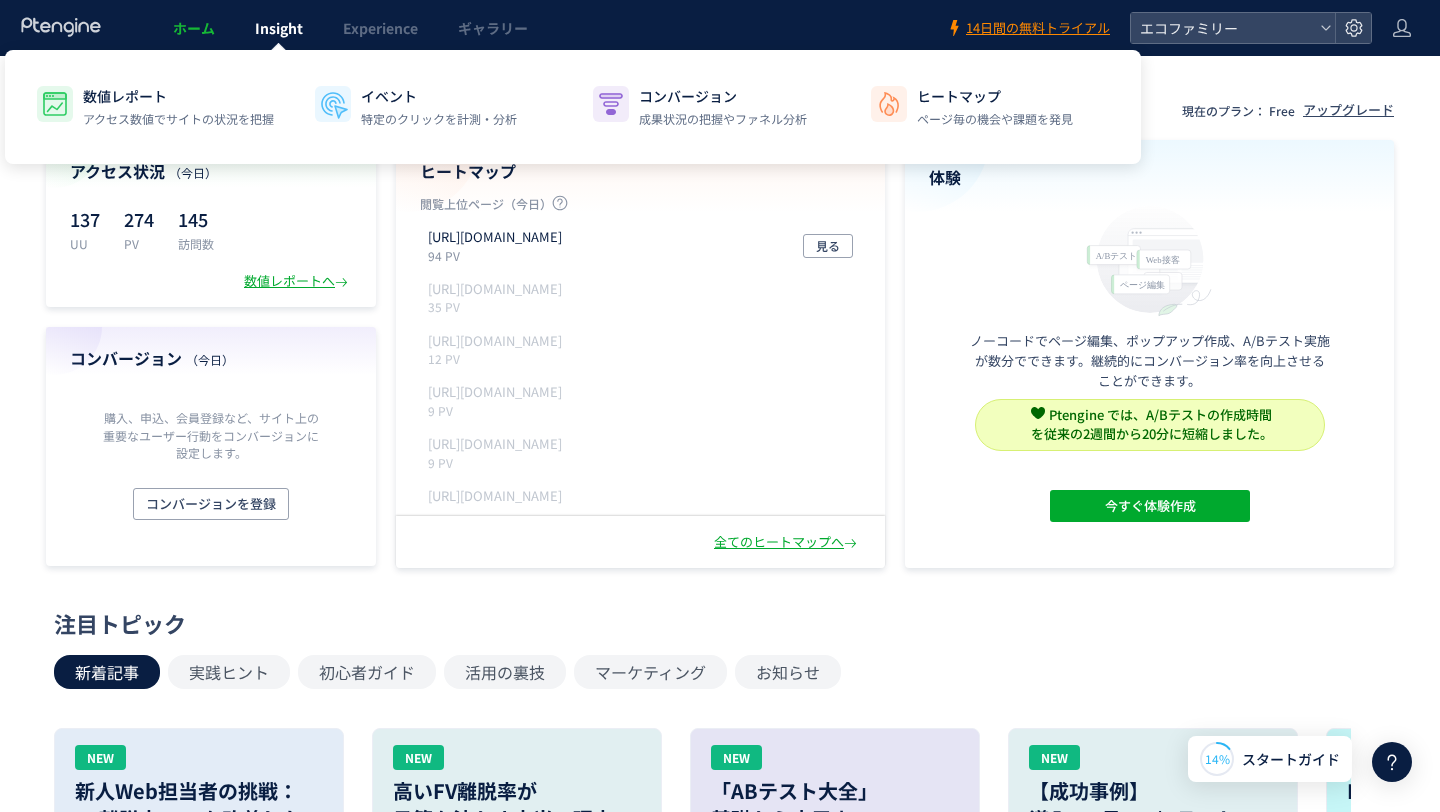 click on "Insight" at bounding box center (279, 28) 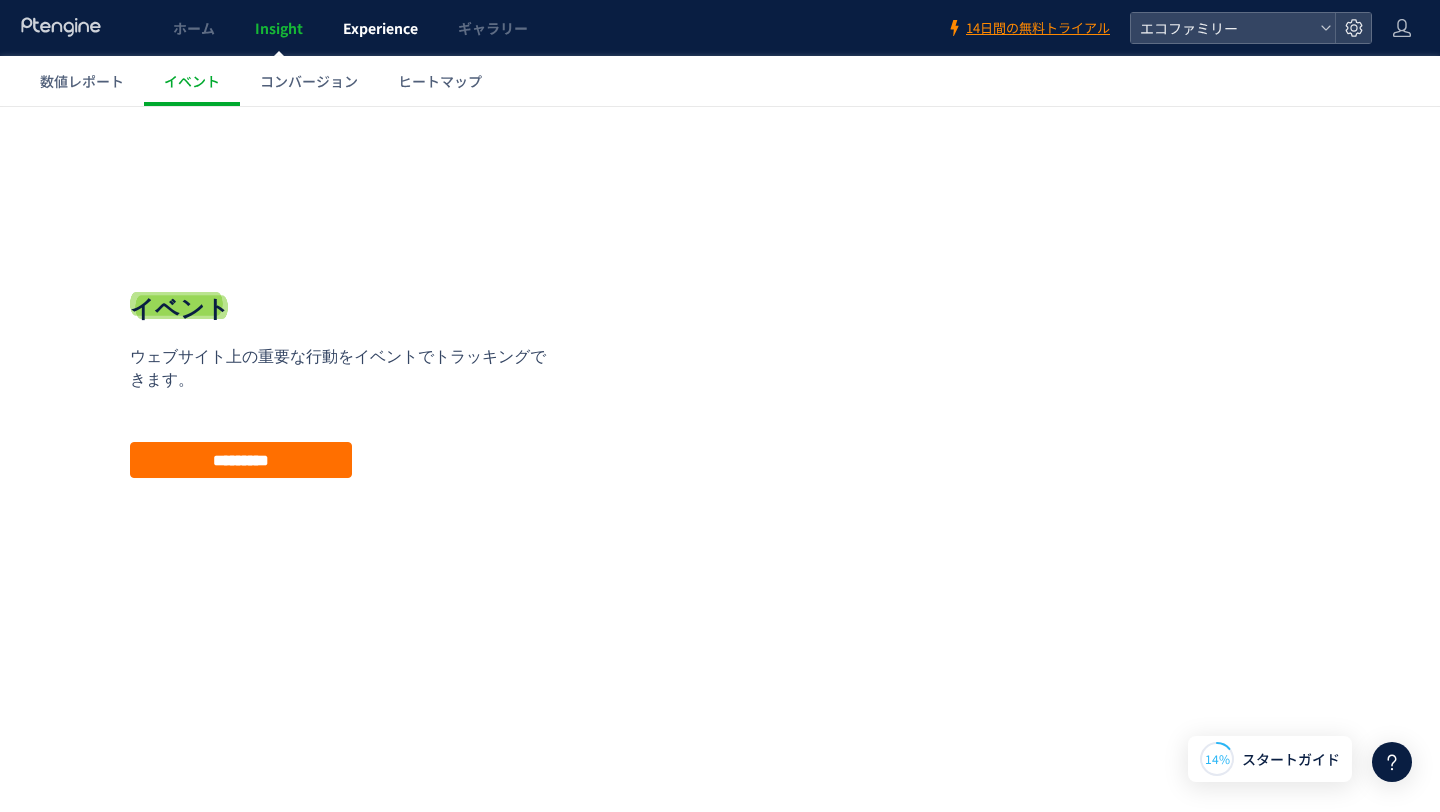 click 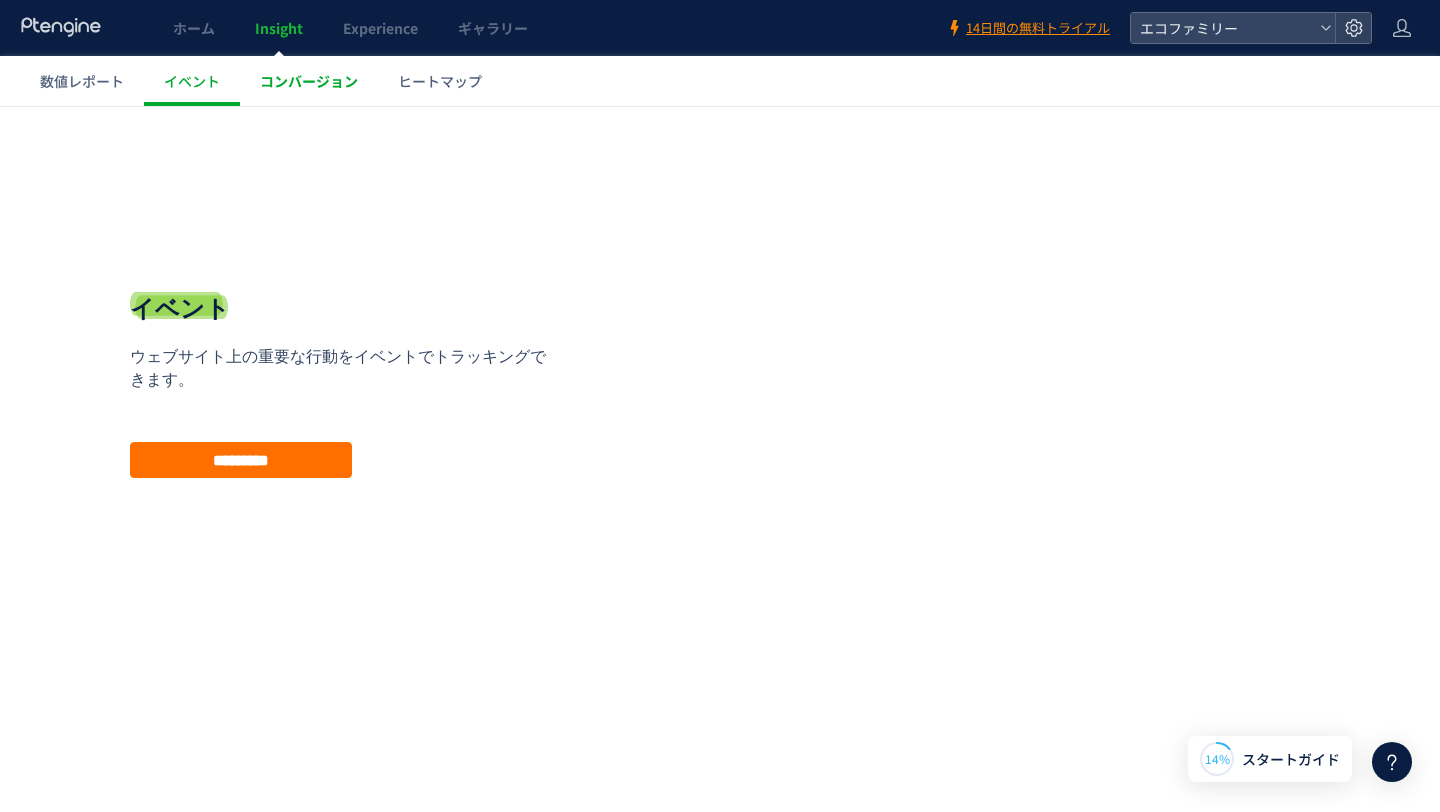 click on "コンバージョン" at bounding box center [309, 81] 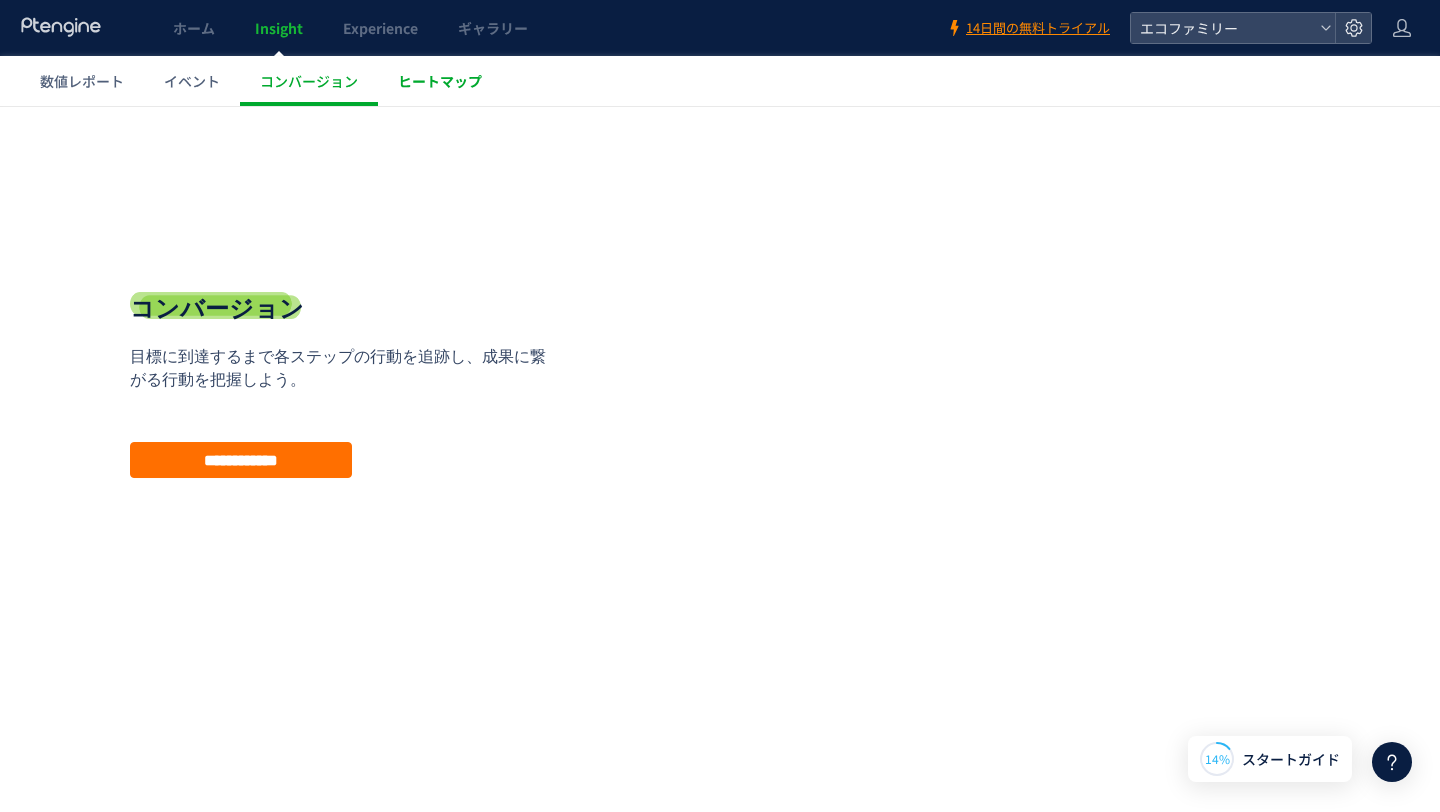 click on "ヒートマップ" at bounding box center [440, 81] 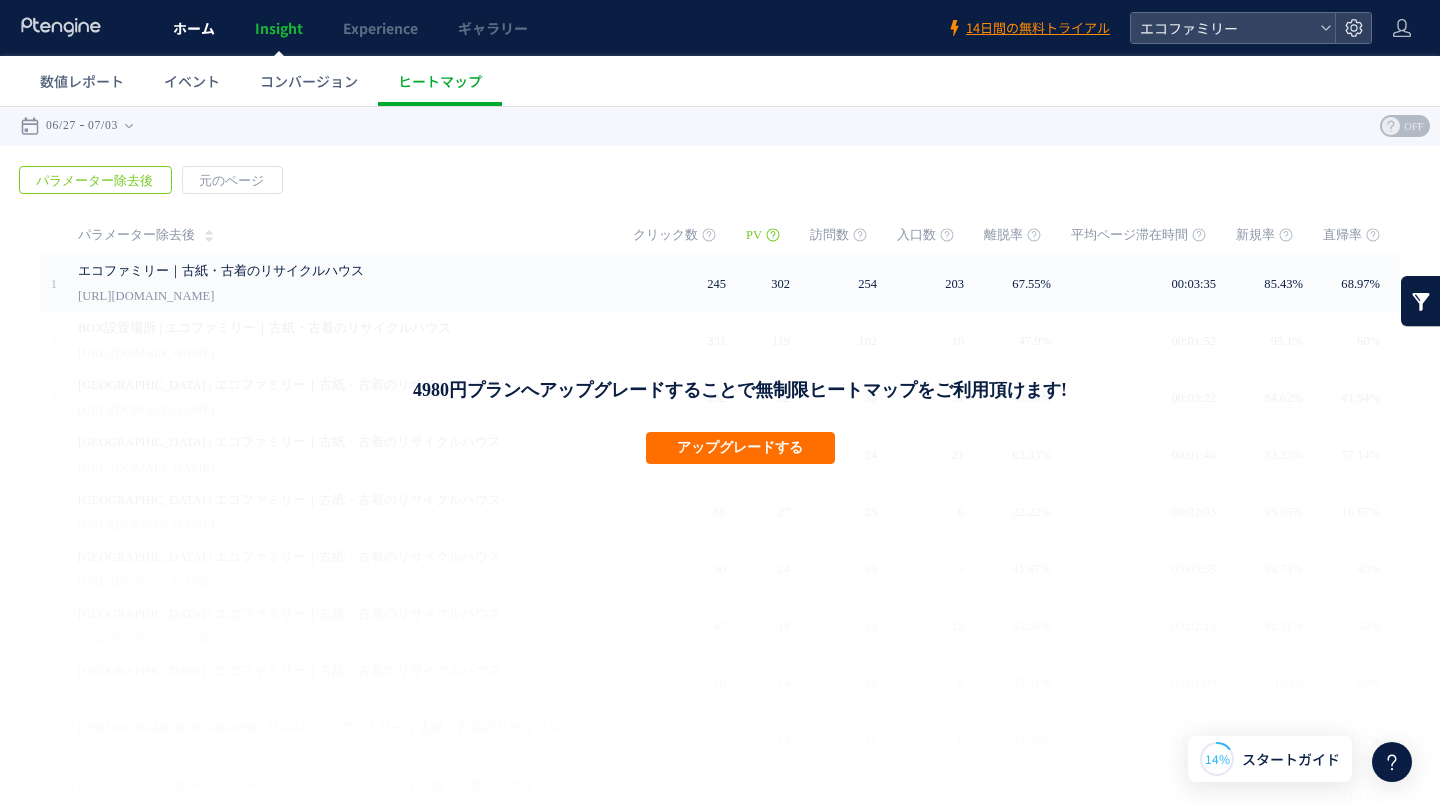 click on "ホーム" at bounding box center (194, 28) 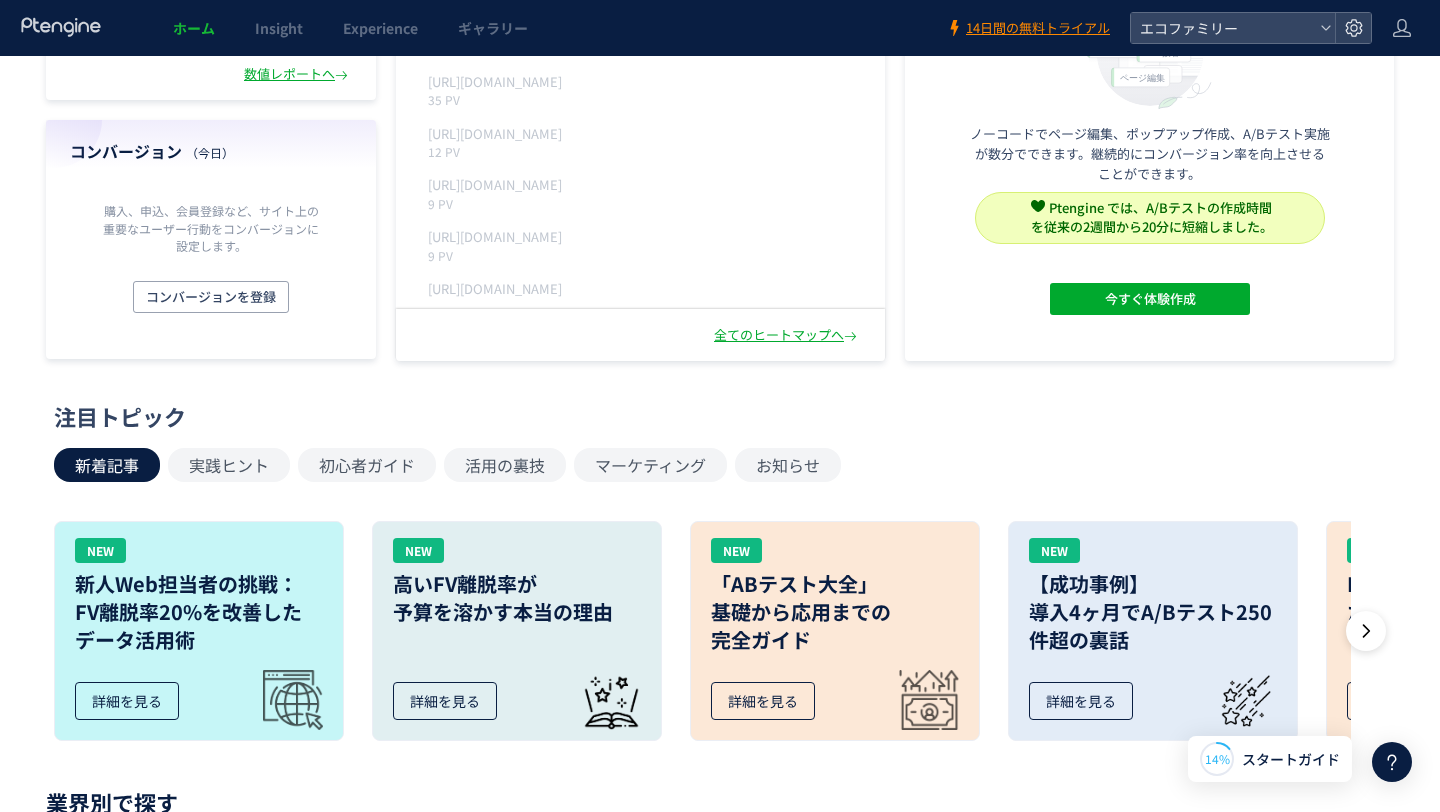 scroll, scrollTop: 0, scrollLeft: 0, axis: both 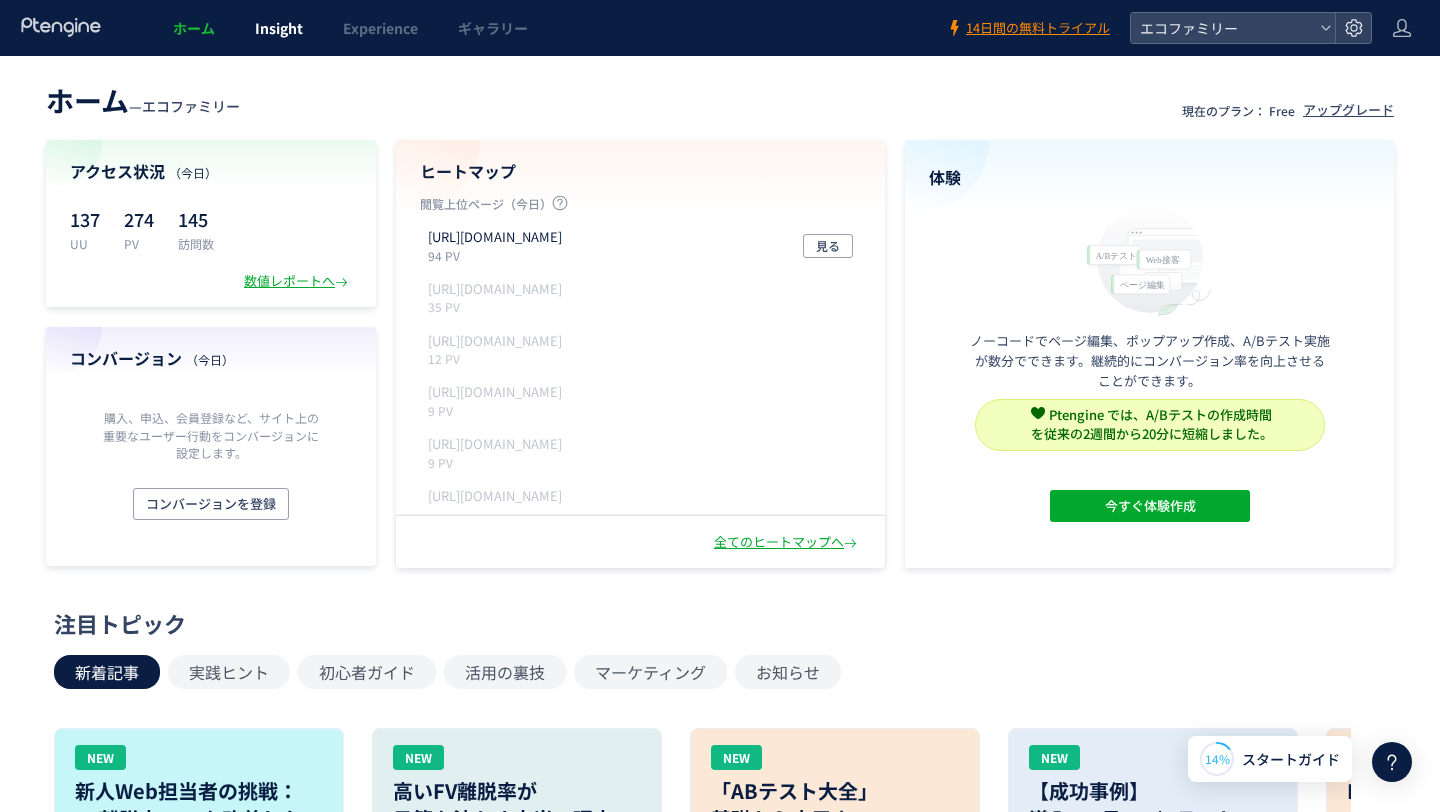 click on "Insight" at bounding box center (279, 28) 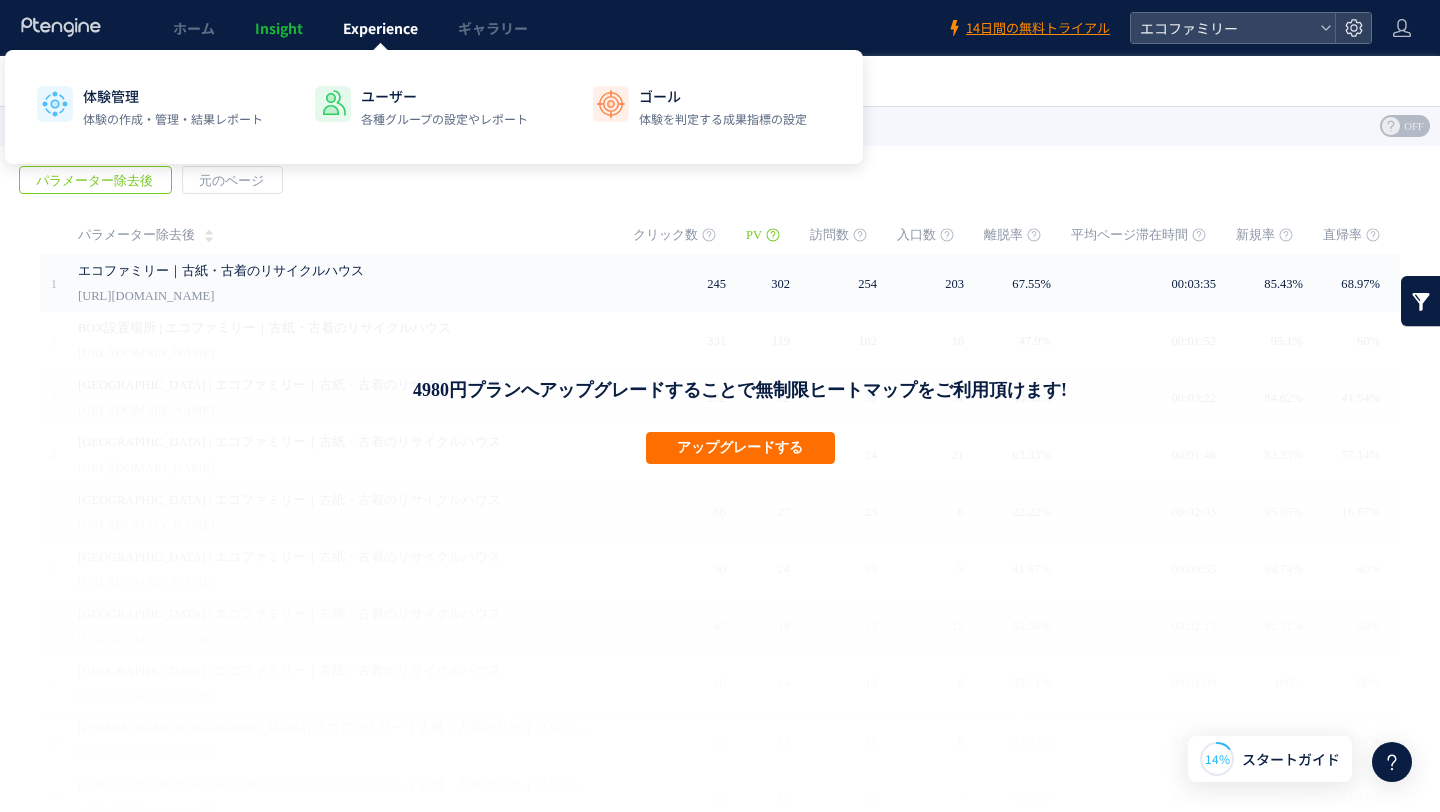 click on "Experience" at bounding box center (380, 28) 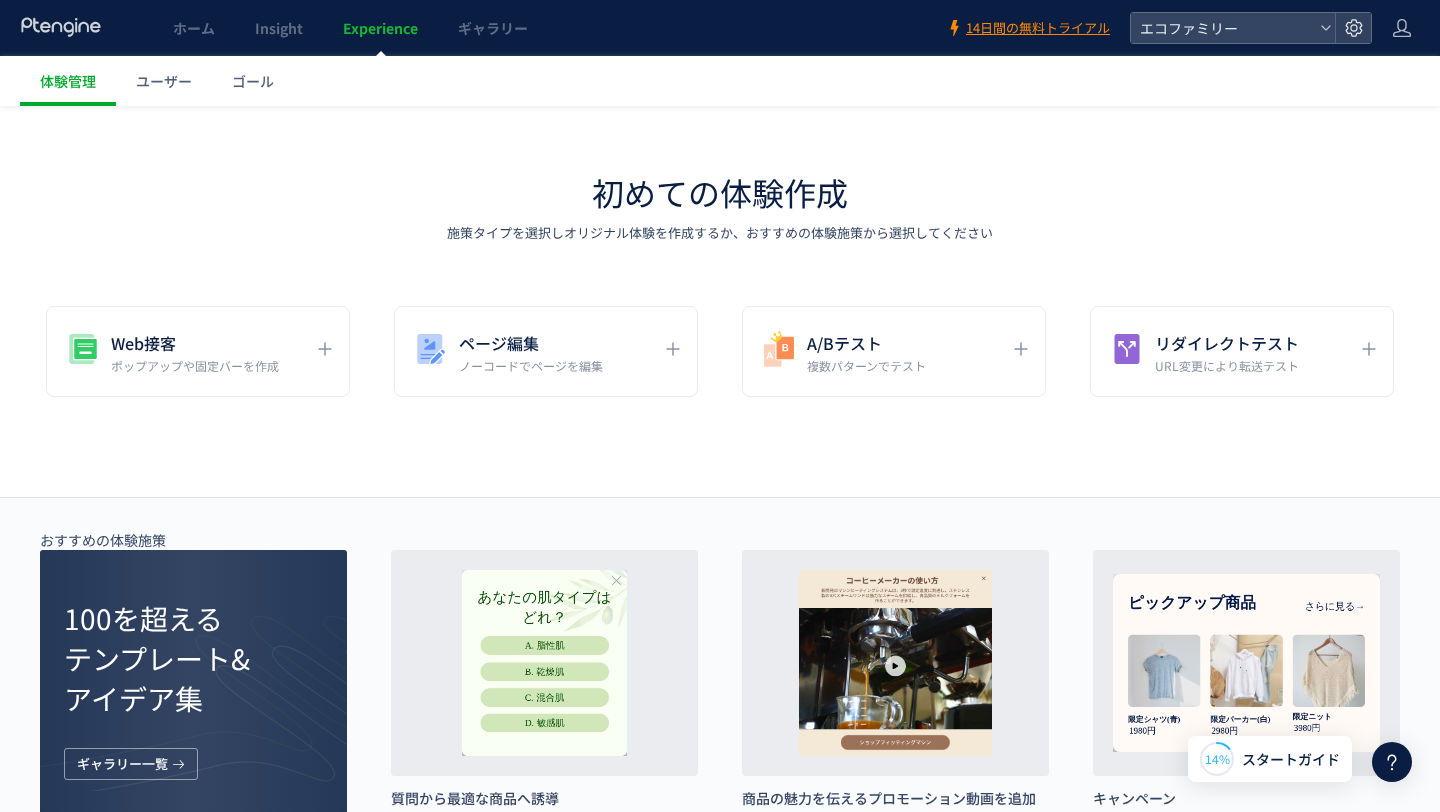 click on "ギャラリー" at bounding box center (493, 28) 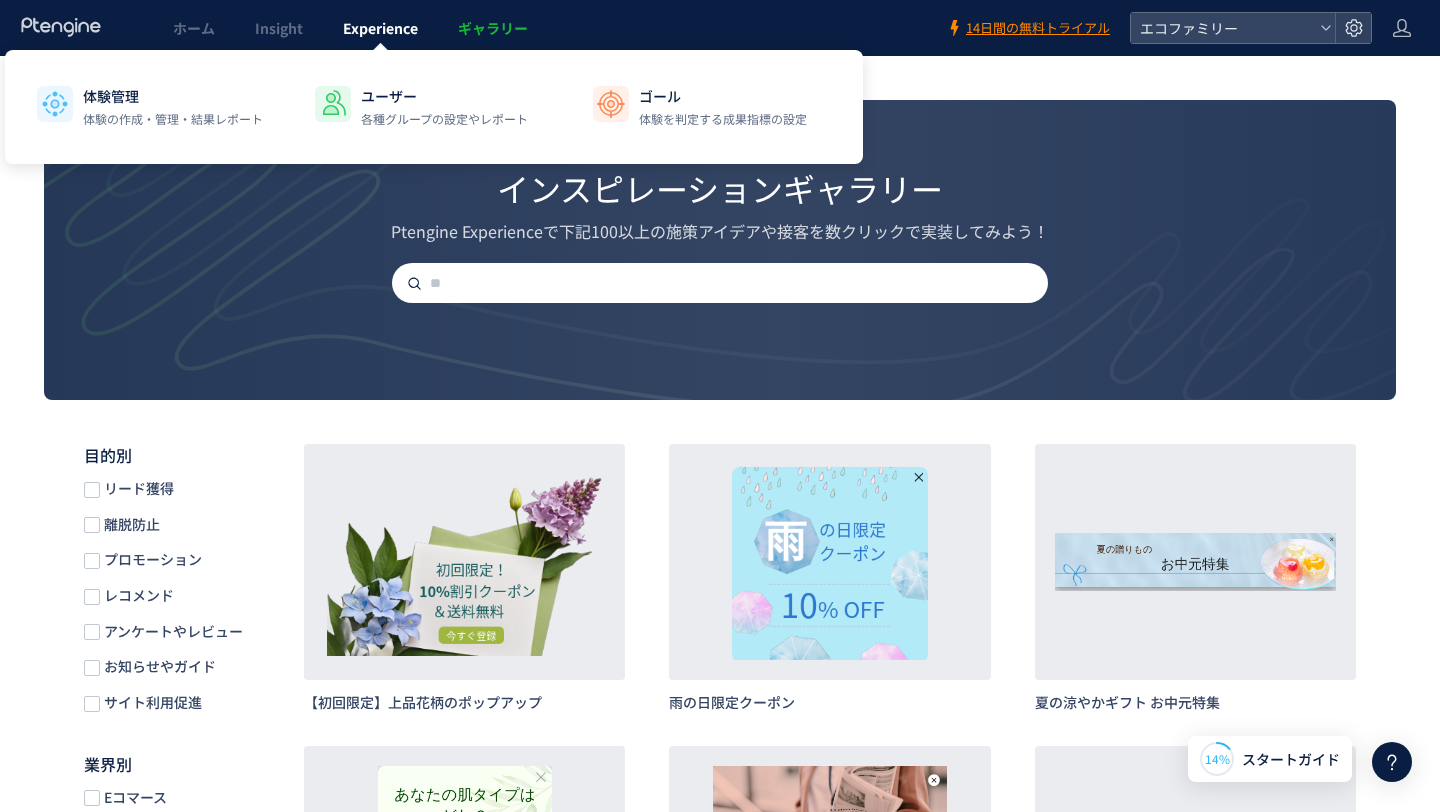 click on "Experience" at bounding box center (380, 28) 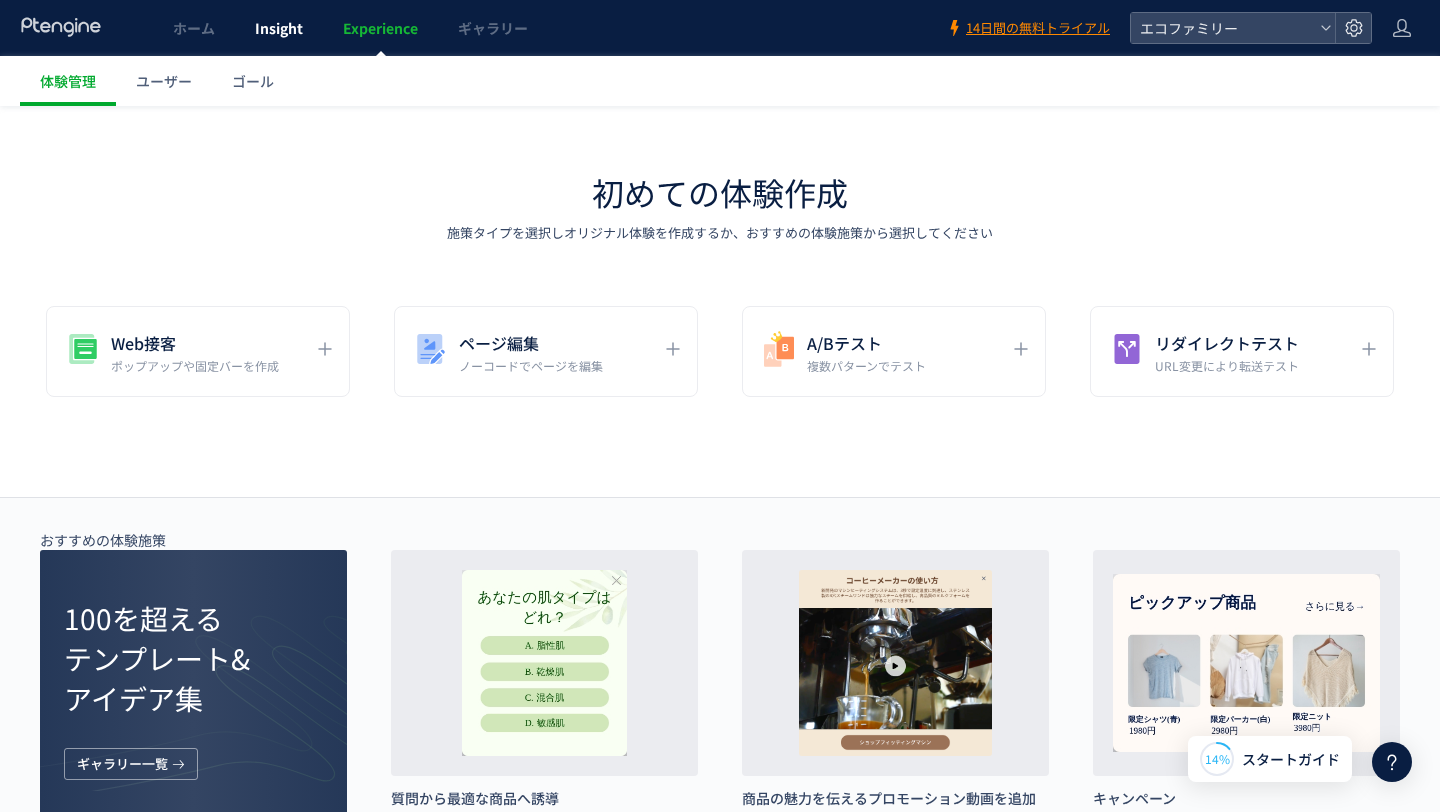 click on "Insight" 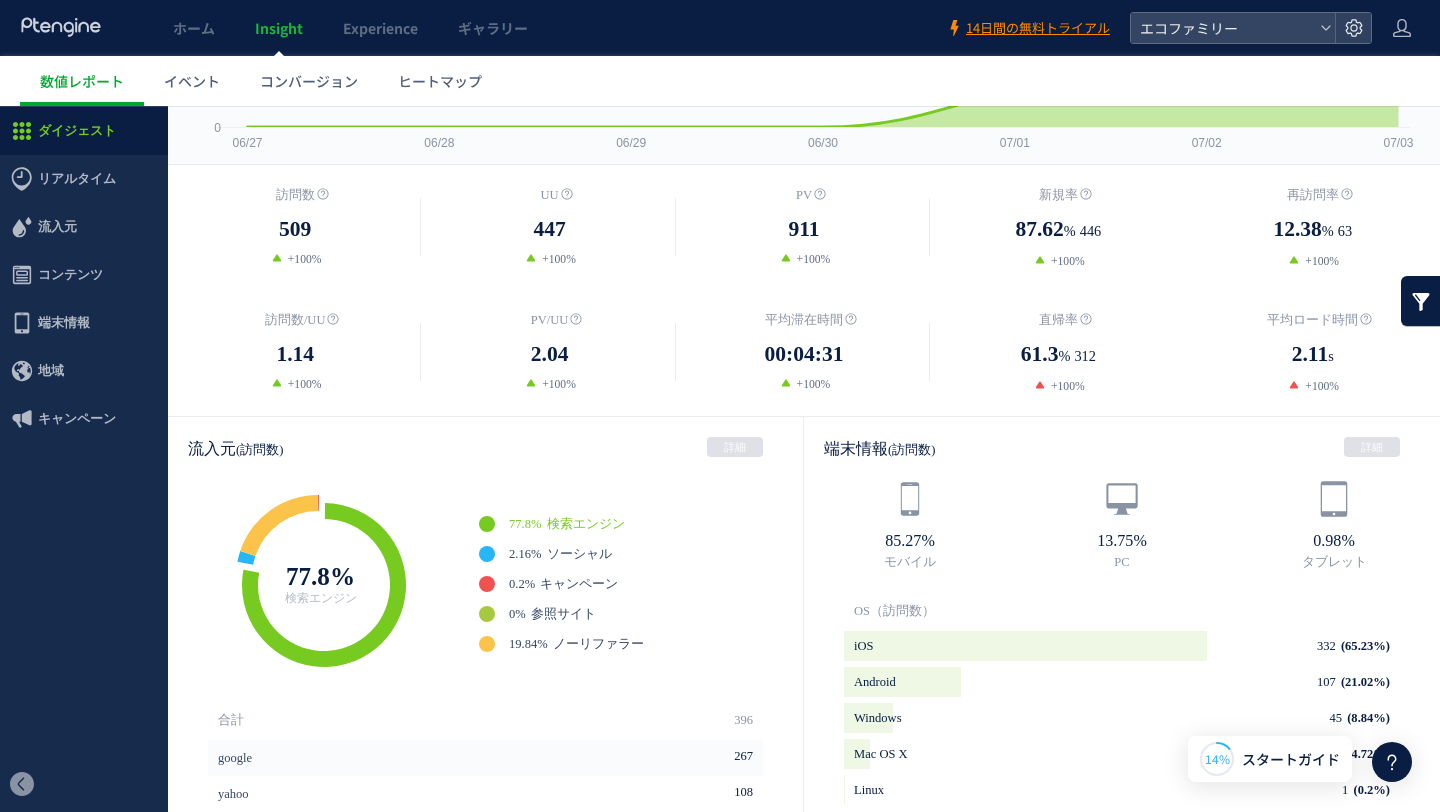 scroll, scrollTop: 0, scrollLeft: 0, axis: both 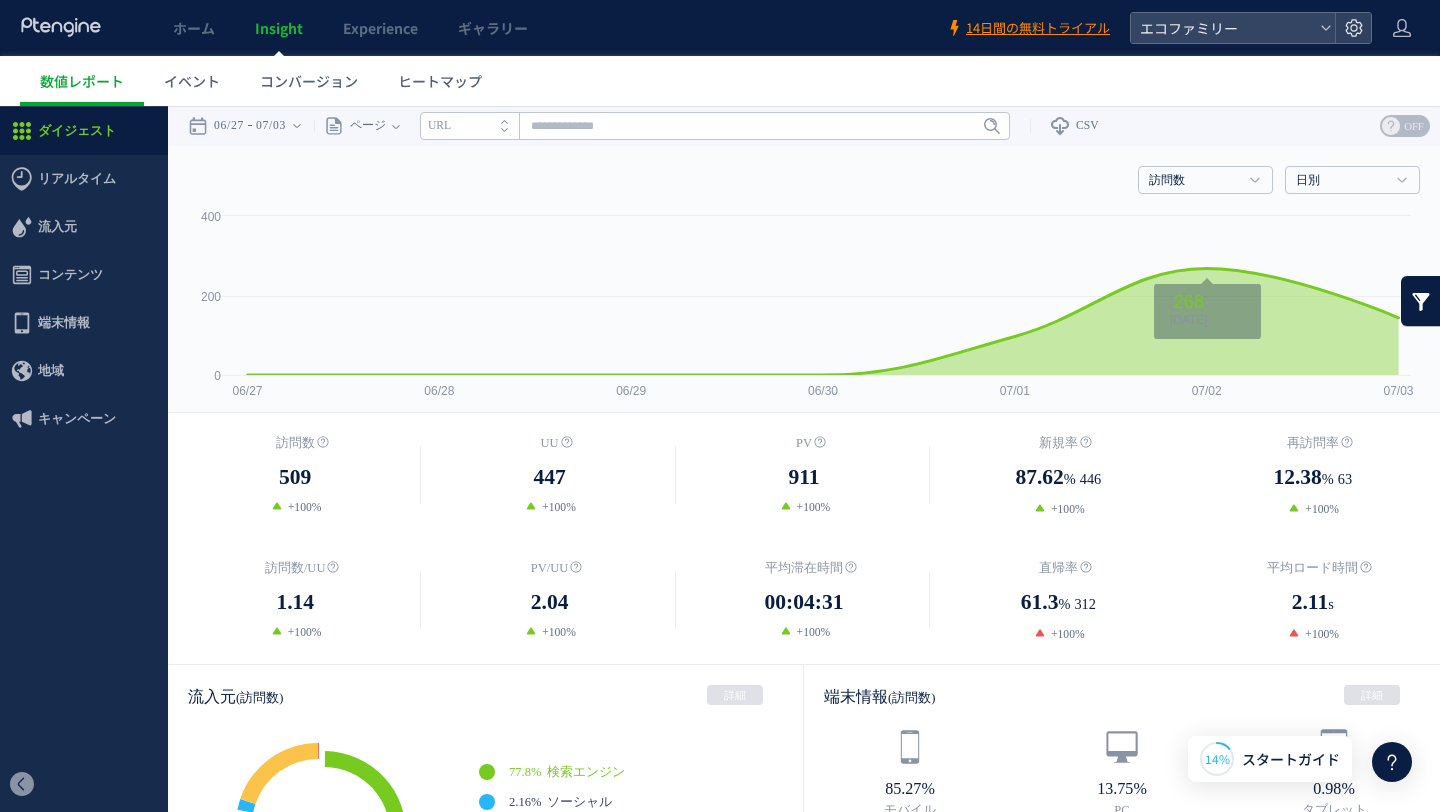 click on "訪問数
訪問数
[GEOGRAPHIC_DATA]
PV
新規率
再訪問率
訪問数/UU
PV/UU
平均滞在時間
直帰率
平均ロード時間
日別" at bounding box center (804, 176) 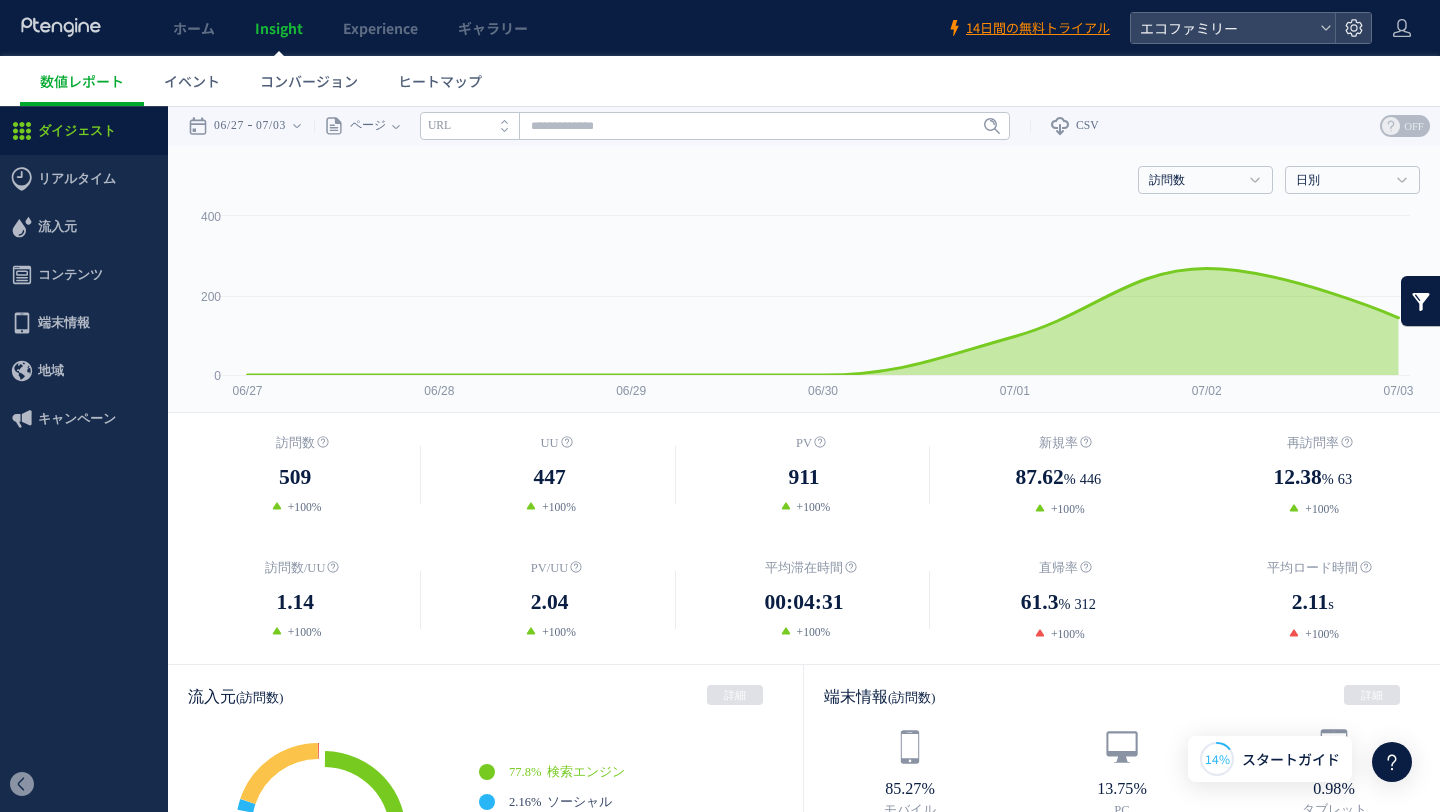 click on "訪問数
訪問数
[GEOGRAPHIC_DATA]
PV
新規率
再訪問率
訪問数/UU
PV/UU
平均滞在時間
直帰率
平均ロード時間
日別" at bounding box center (804, 176) 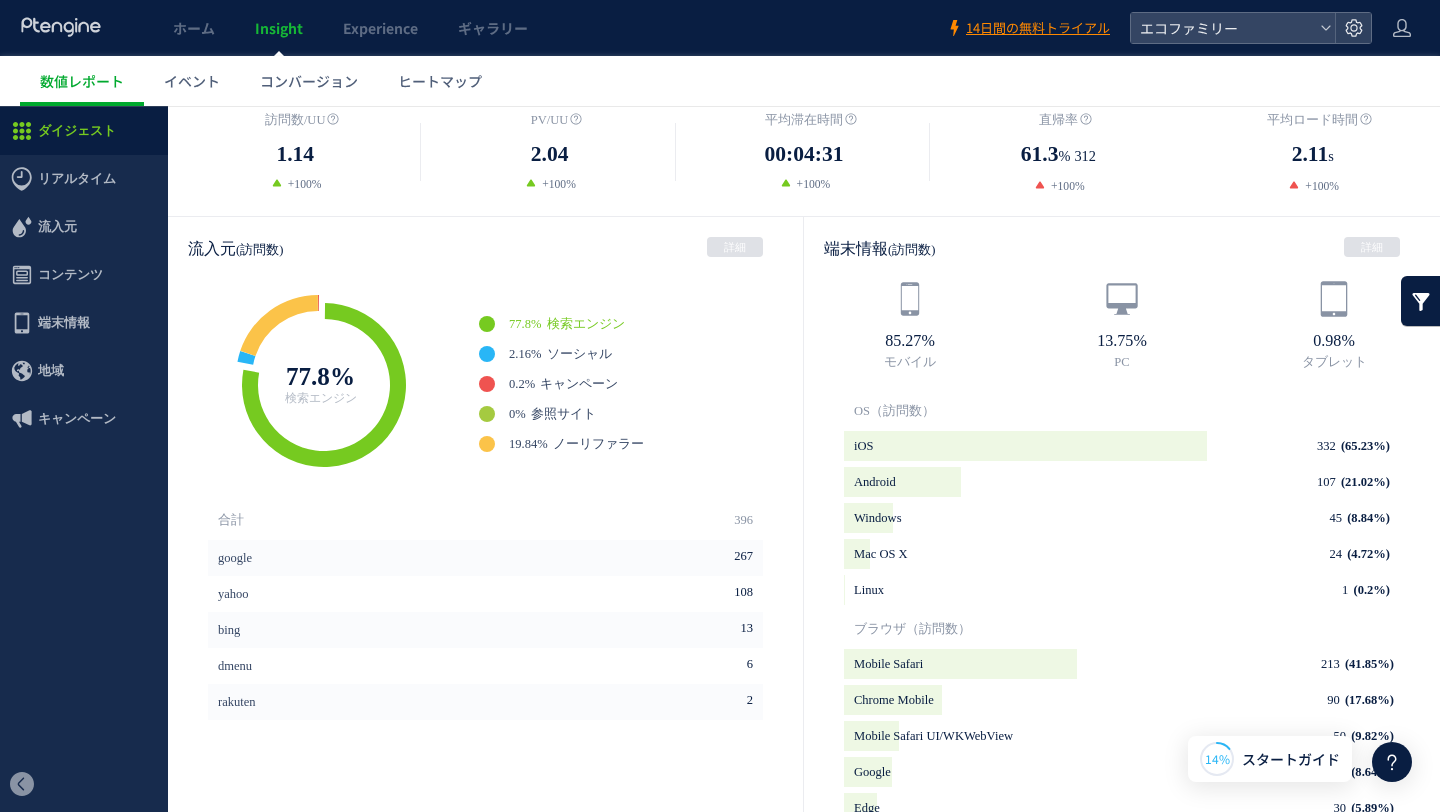 scroll, scrollTop: 0, scrollLeft: 0, axis: both 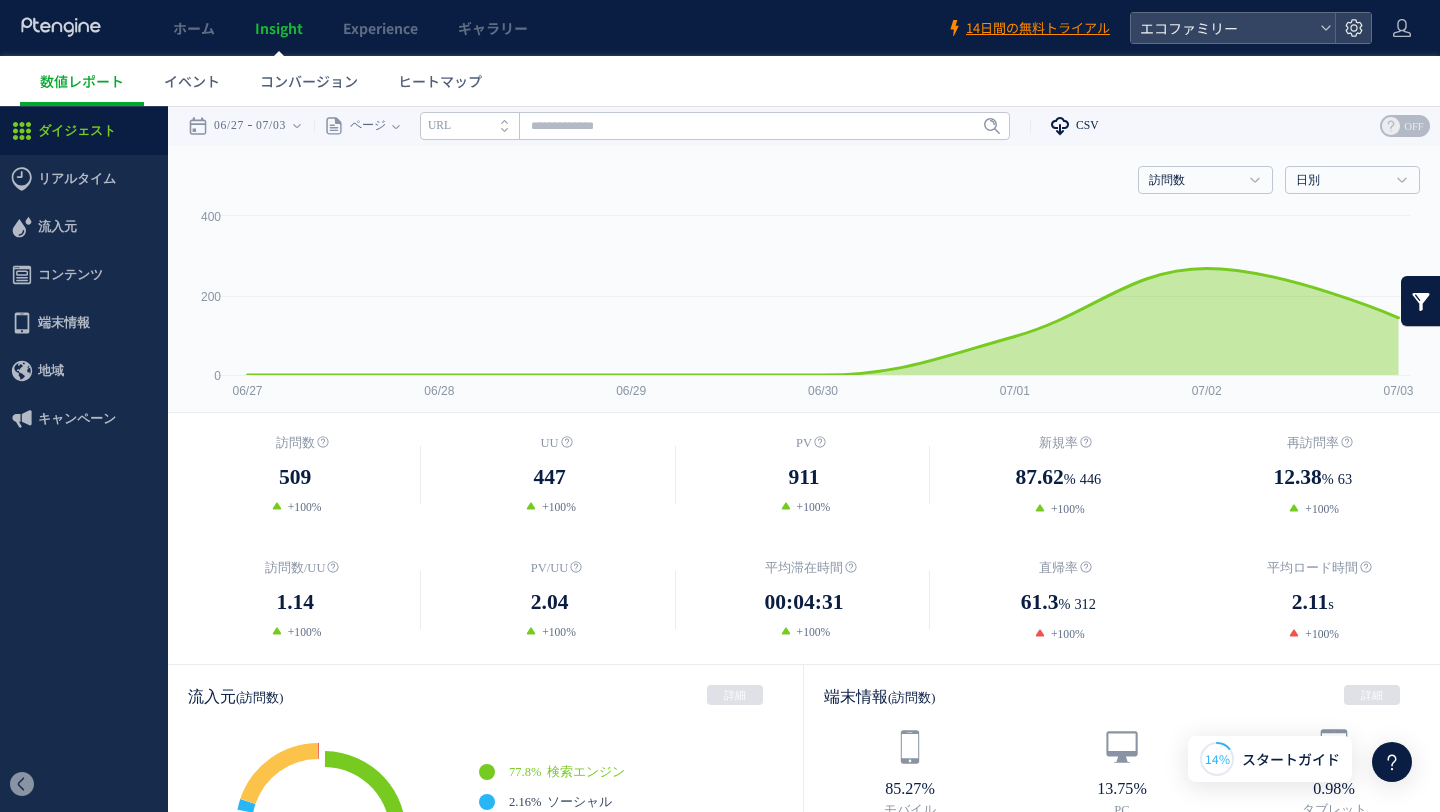 click on "CSV" at bounding box center [1064, 126] 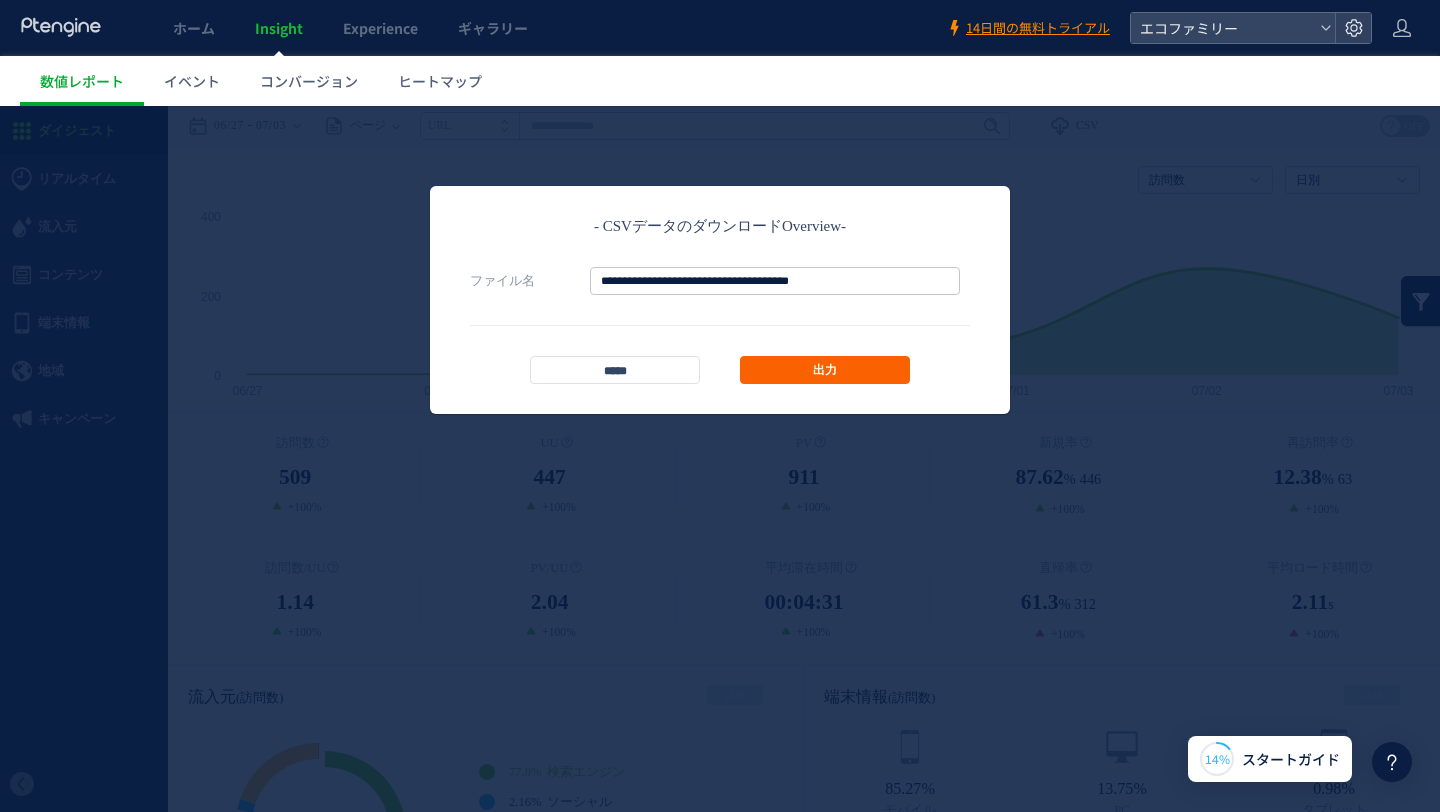click on "出力" at bounding box center (825, 370) 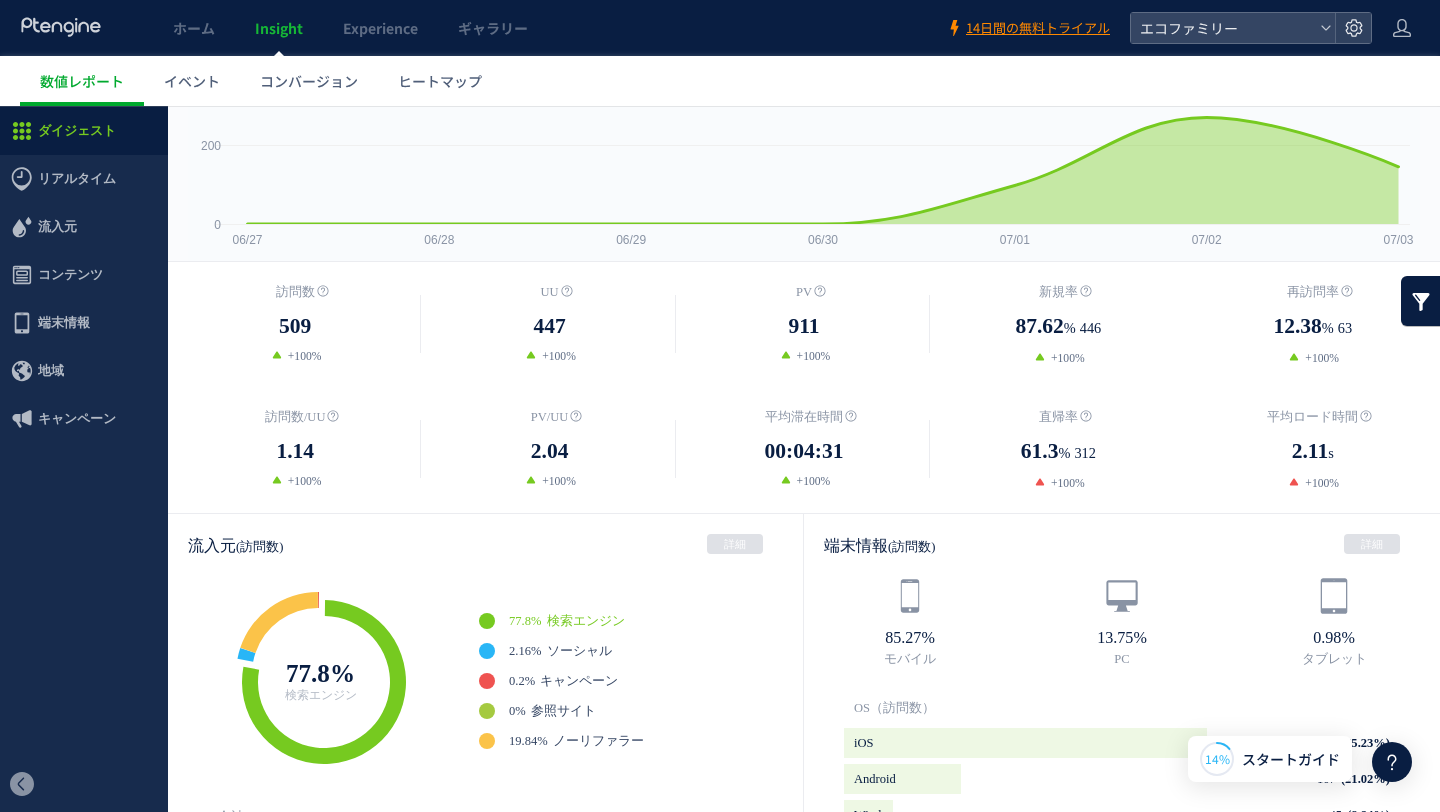 scroll, scrollTop: 0, scrollLeft: 0, axis: both 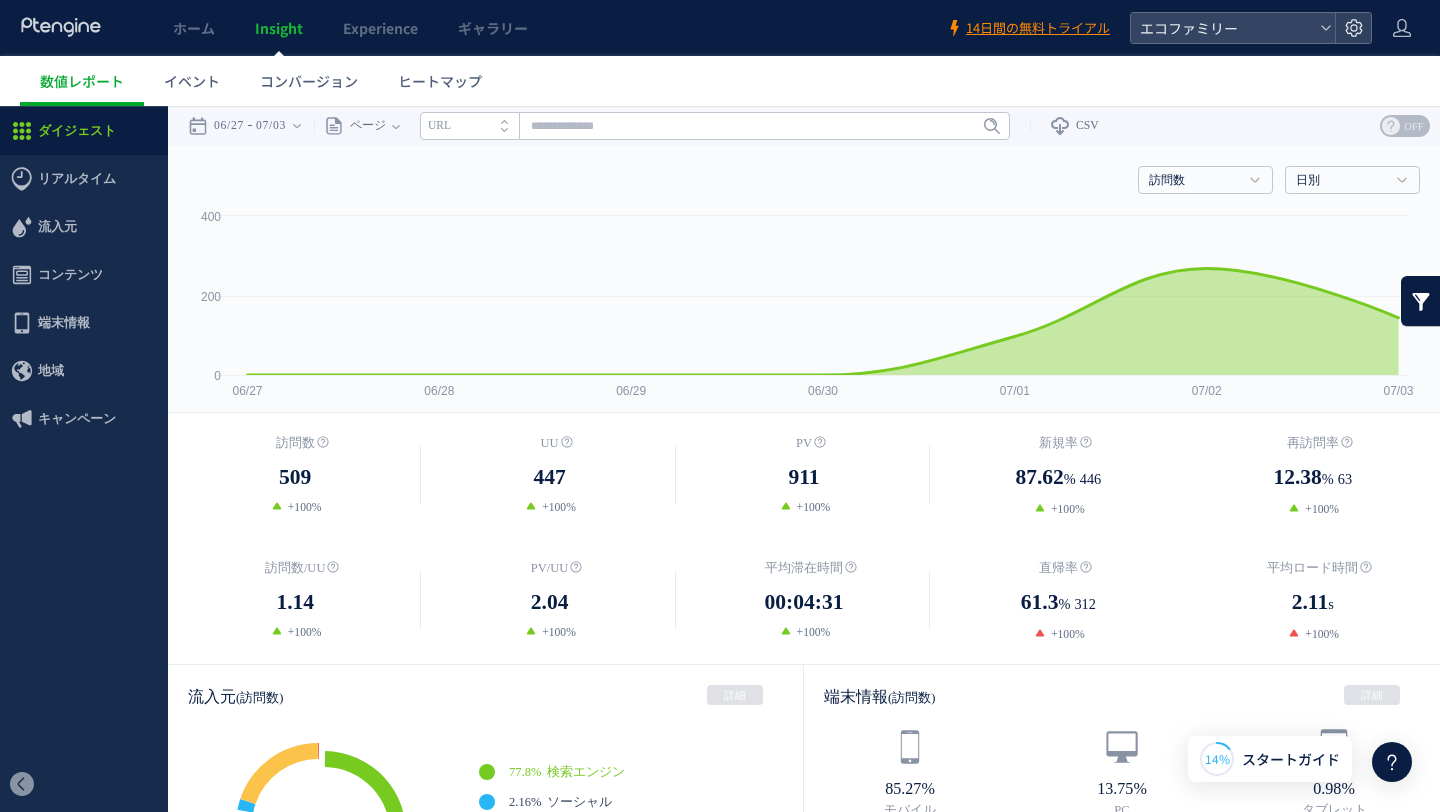 click on "OFF" at bounding box center [1414, 126] 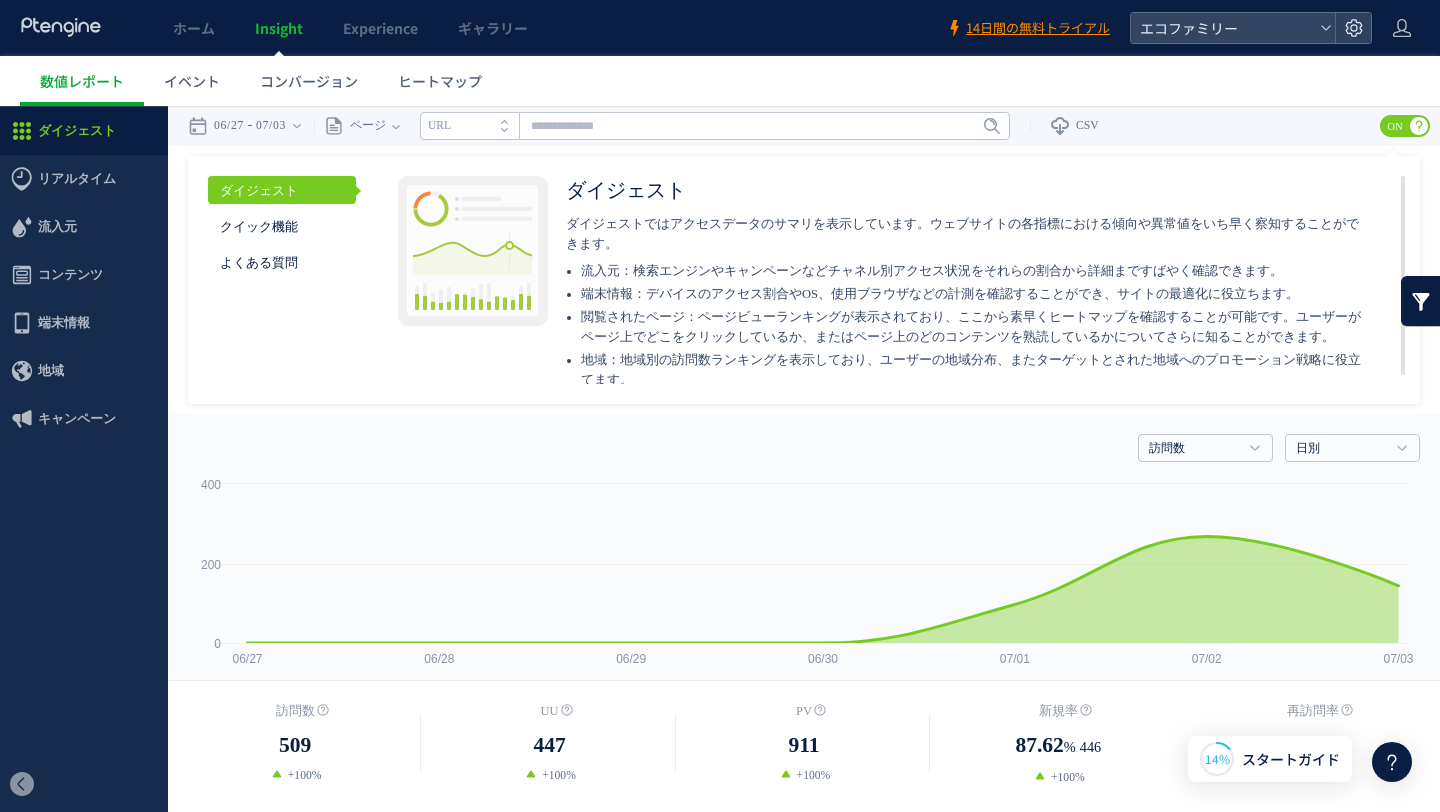 click on "ON" at bounding box center [1395, 126] 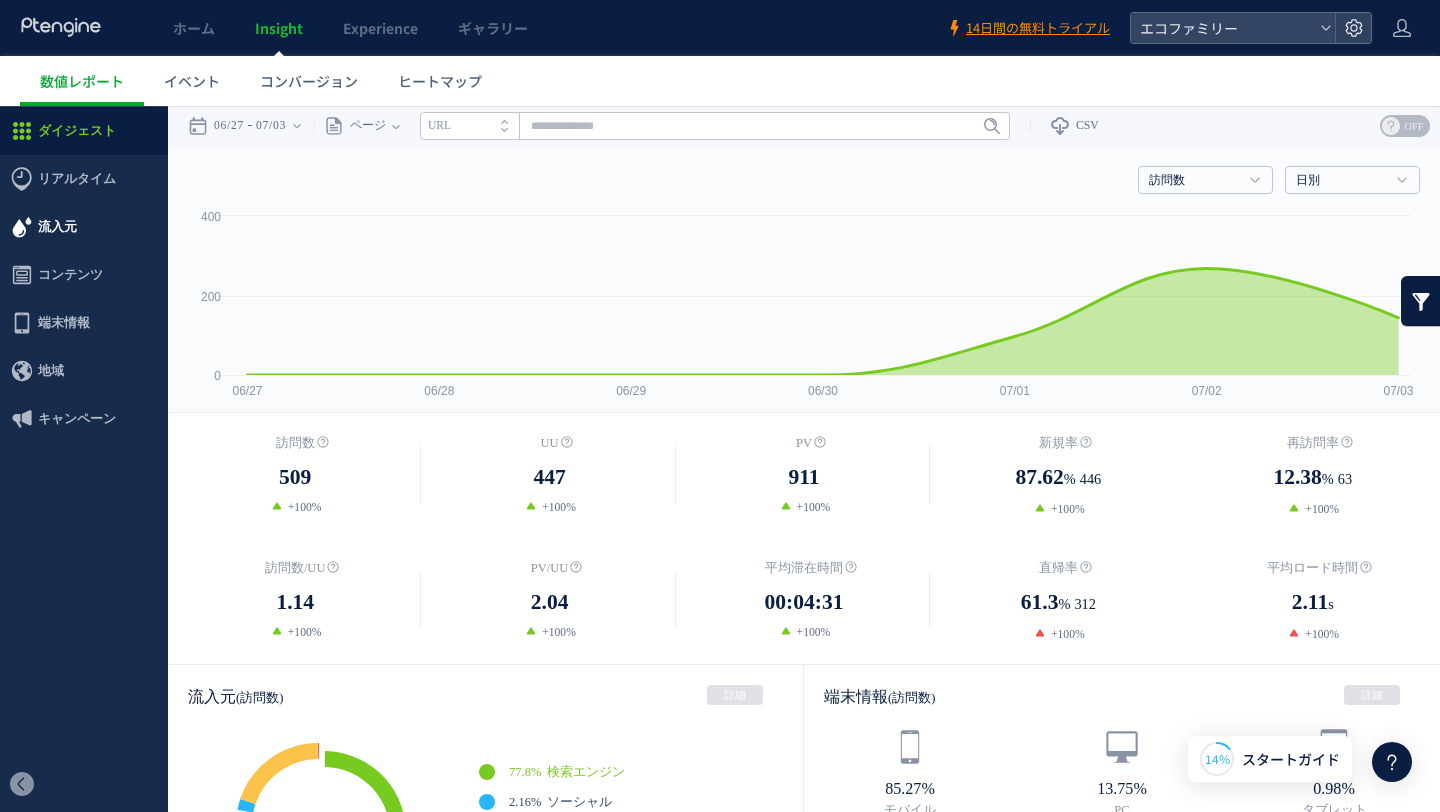 click on "流入元" at bounding box center [84, 227] 